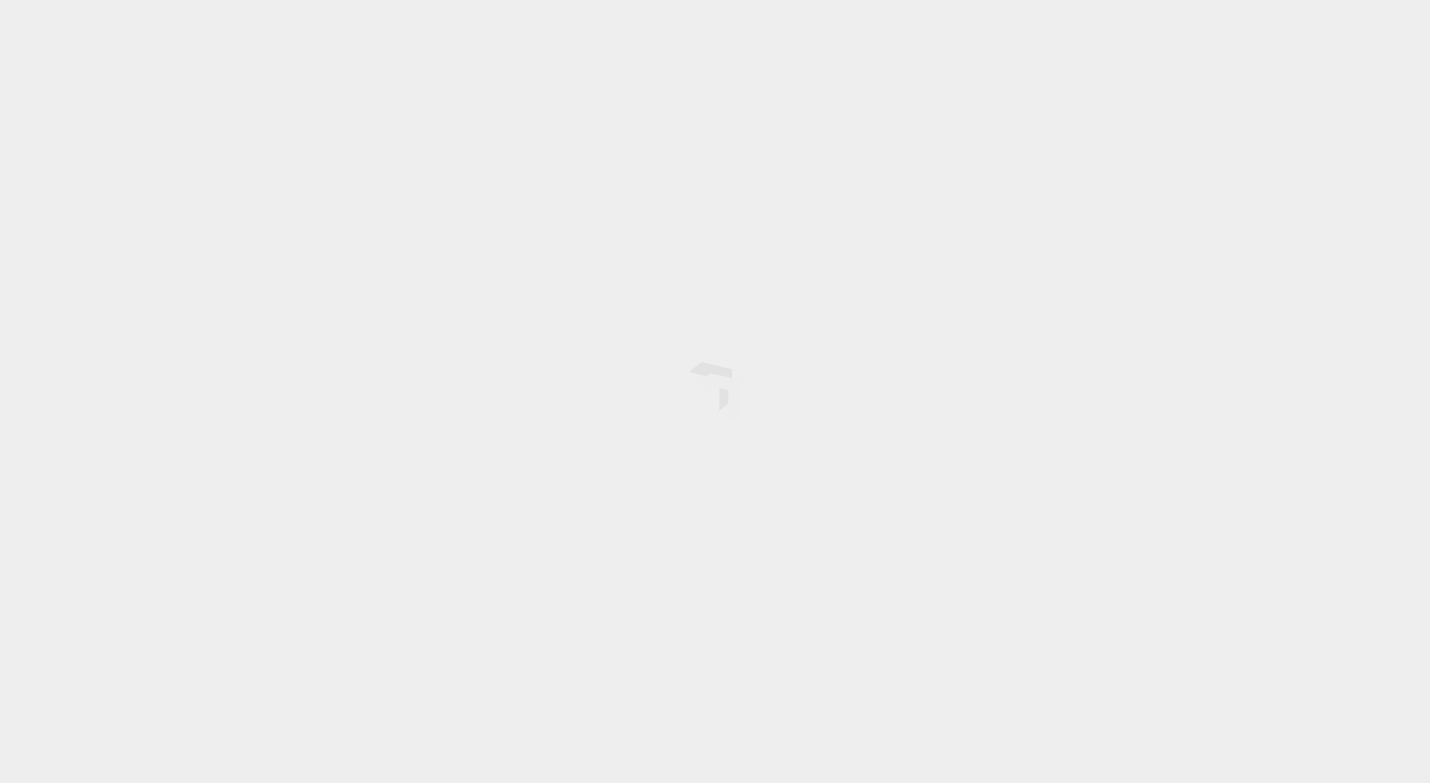scroll, scrollTop: 0, scrollLeft: 0, axis: both 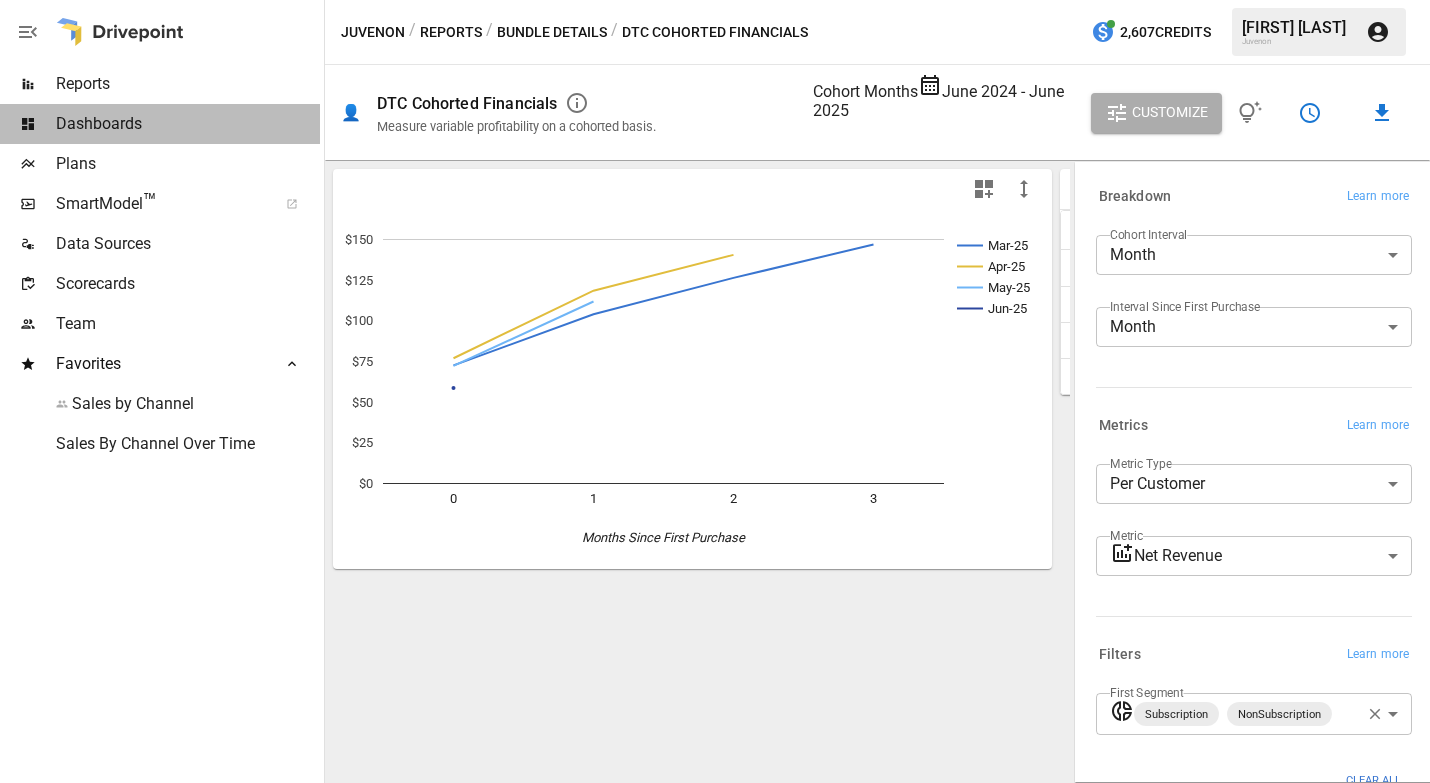 click on "Dashboards" at bounding box center [188, 84] 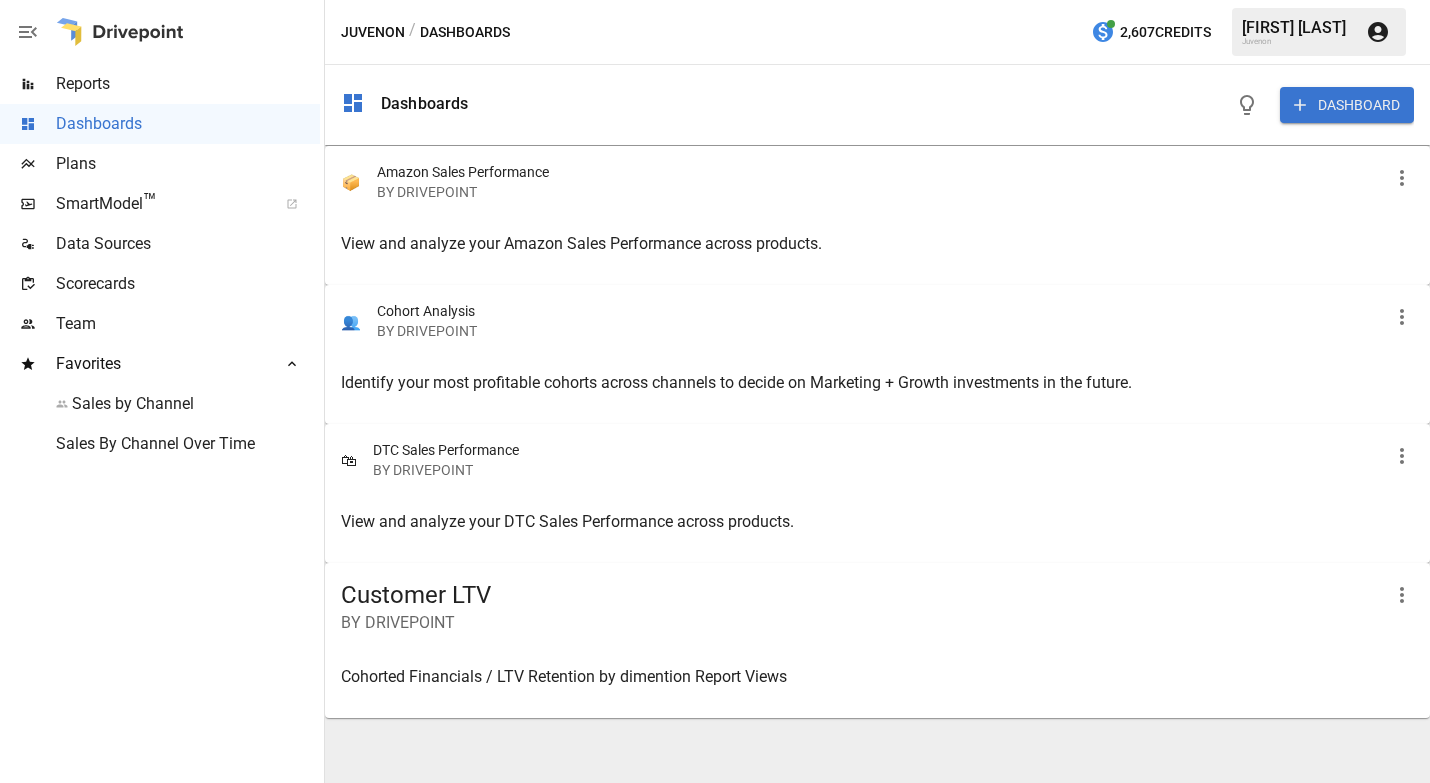 click on "Customer LTV BY DRIVEPOINT" at bounding box center [877, 182] 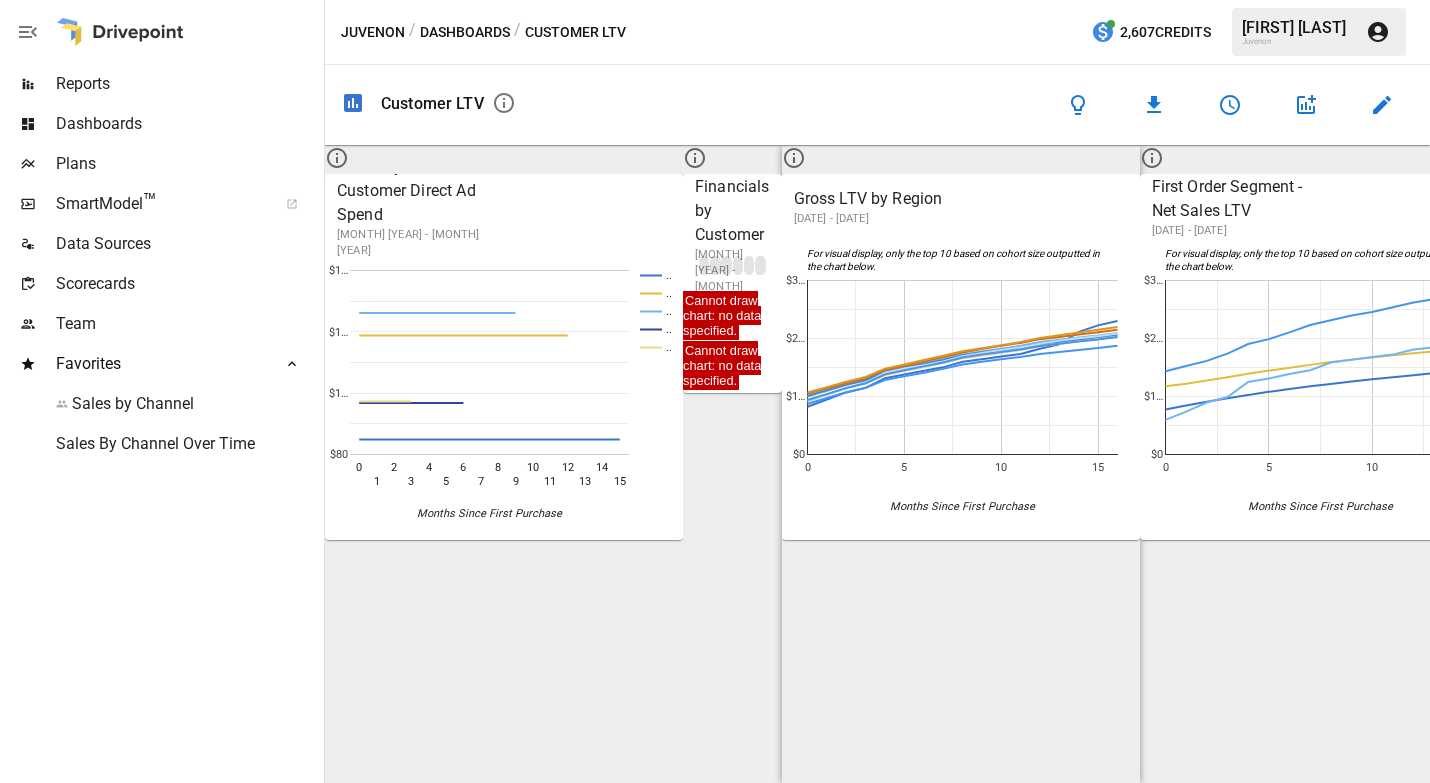 scroll, scrollTop: 167, scrollLeft: 0, axis: vertical 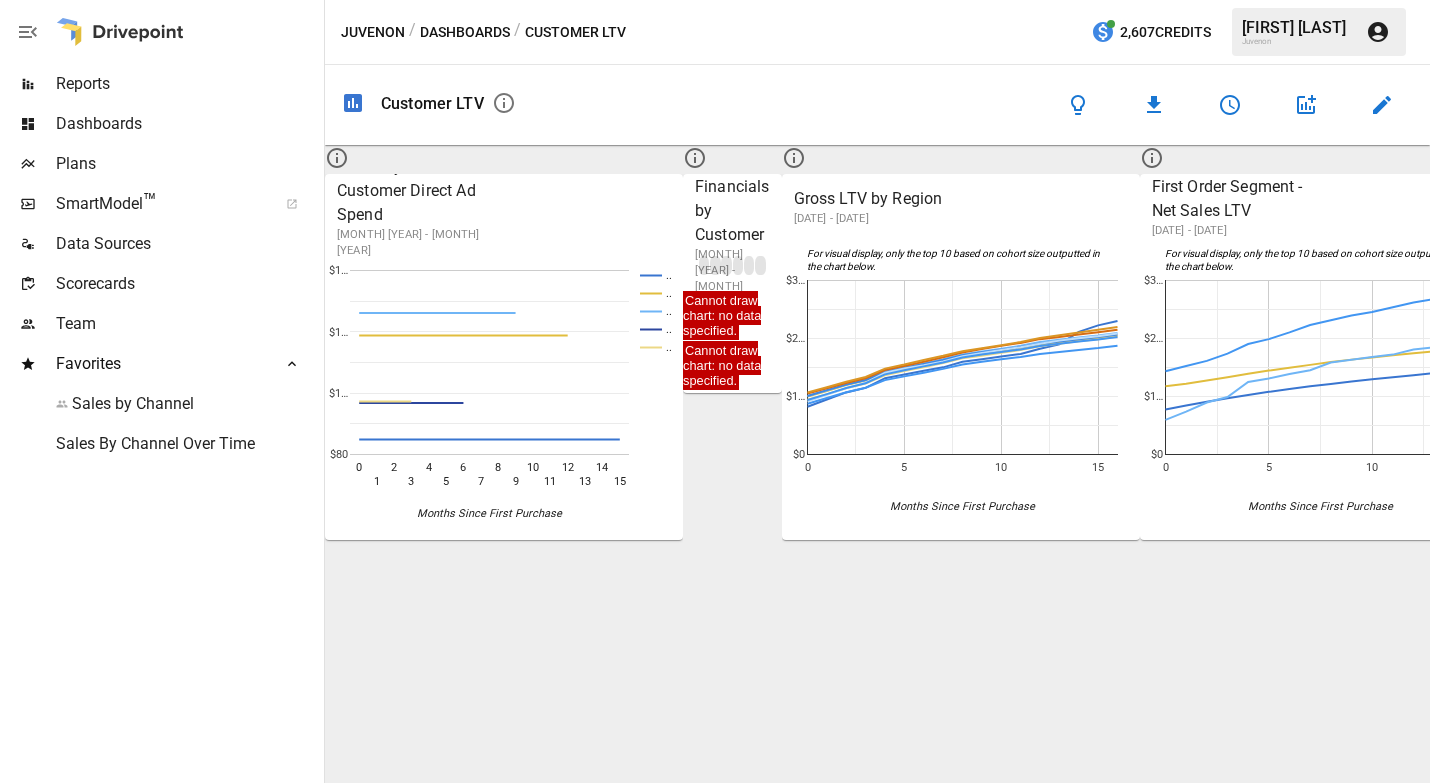 click on "DTC LTV/Retention by Dimension" at bounding box center (2342, 199) 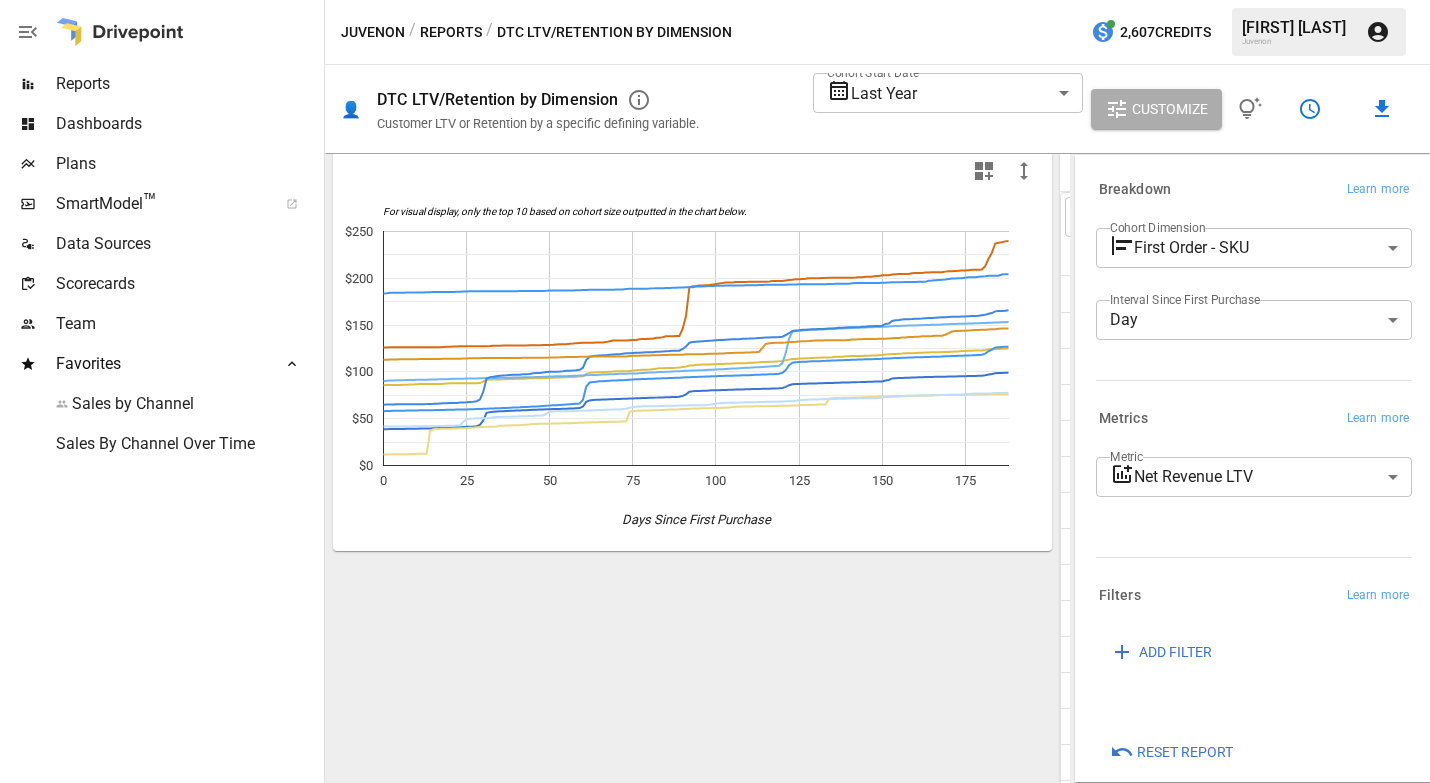 scroll, scrollTop: 0, scrollLeft: 0, axis: both 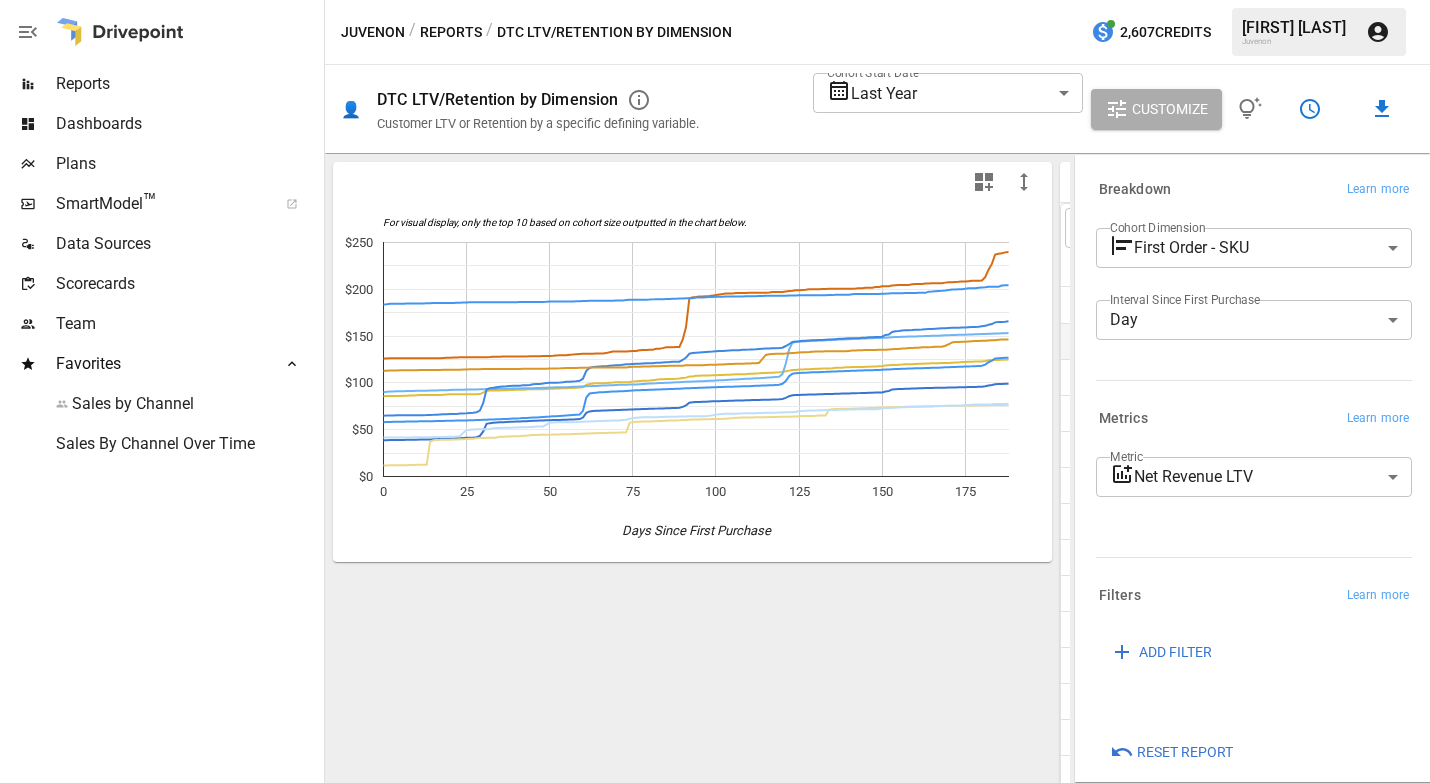click on "Reports Dashboards Plans SmartModel ™ Data Sources Scorecards Team Favorites Sales by Channel Sales By Channel Over Time Juvenon / Reports / DTC LTV/Retention by Dimension 2,607  Credits [FIRST] [LAST] 👤 DTC LTV/Retention by Dimension Customer LTV or Retention by a specific defining variable. Cohort Start Date Last Year ********* ​ Customize For visual display, only the top 10 based on cohort size outputted in the chart below. 0 25 50 75 100 125 150 175 $0 $50 $100 $150 $200 $250 Days Since First Purchase For visual display, only the top 10 based on cohort size outputted in the chart below. ​ ​ First Order - SKU  Cohort Size   0   1   2   3   4   5 BLOODFLOW-2 19,627 $58.04 $58.21 $58.32 $58.41 $58.46 $58.51 BLOODFLOW 18,932 $38.71 $38.85 $38.94 $38.99 $39.02 $39.07 BLOODFLOW-4 11,808 $90.11 $90.52 $90.72 $90.89 $91.00 $91.07 OLX-BLOODFLOW-4 1,723 $112.96 $113.03 $113.22 $113.22 $113.22 $113.41 BLOODFLOW-TRIAL 1,569 $11.65 $11.79 $11.93 $11.97 $12.05 $12.07 MAX-BUNDLE-1 1,469 $64.99 $65.11 1,058" at bounding box center [715, 0] 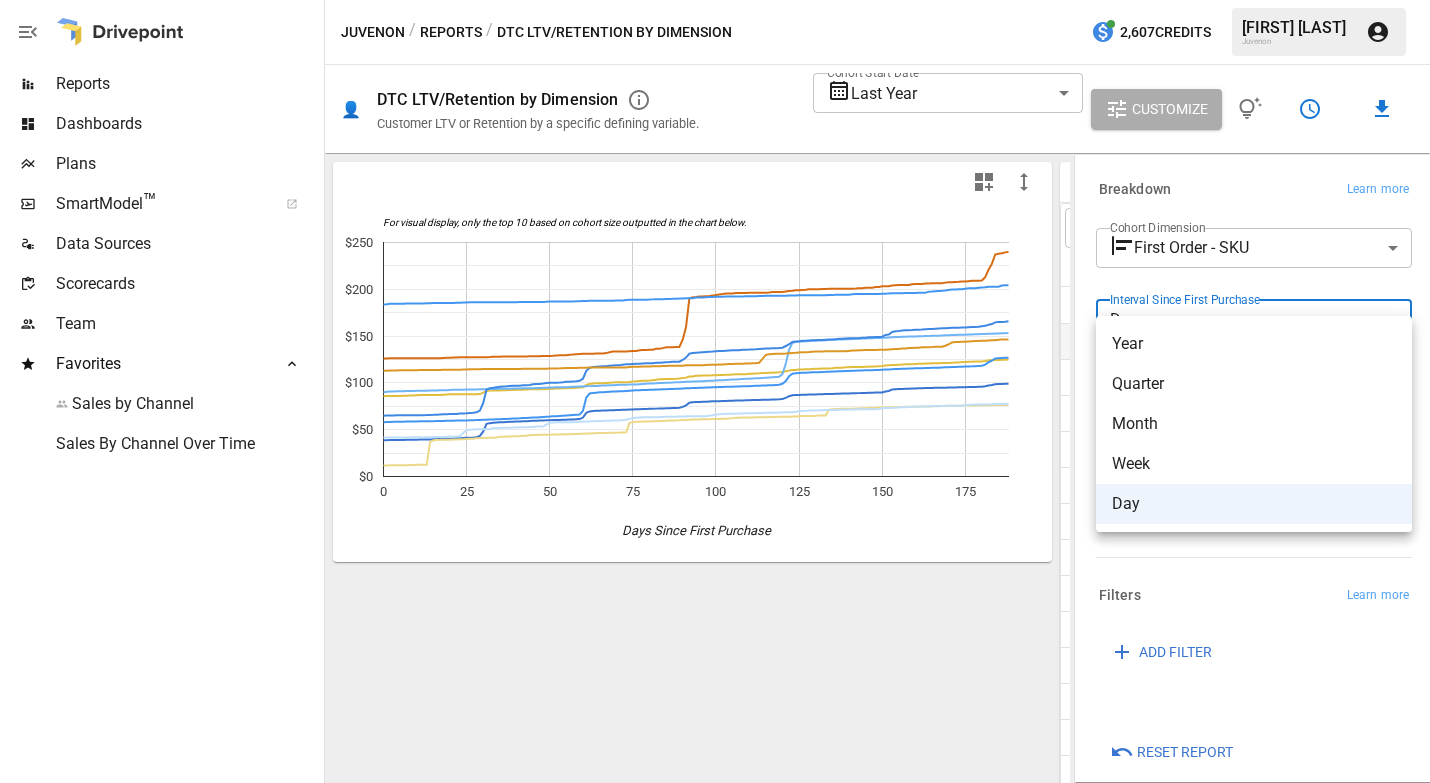 click on "Month" at bounding box center (1254, 424) 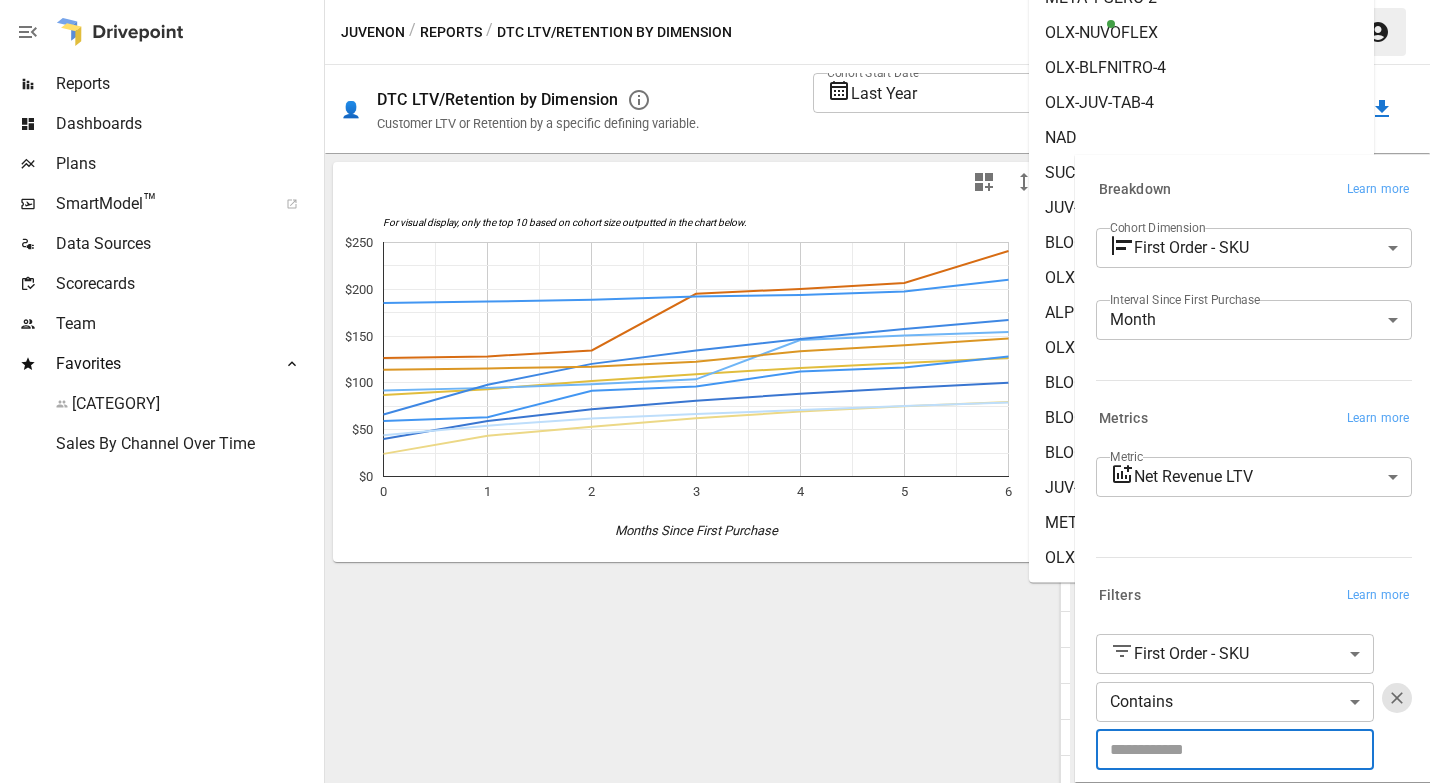 scroll, scrollTop: 0, scrollLeft: 0, axis: both 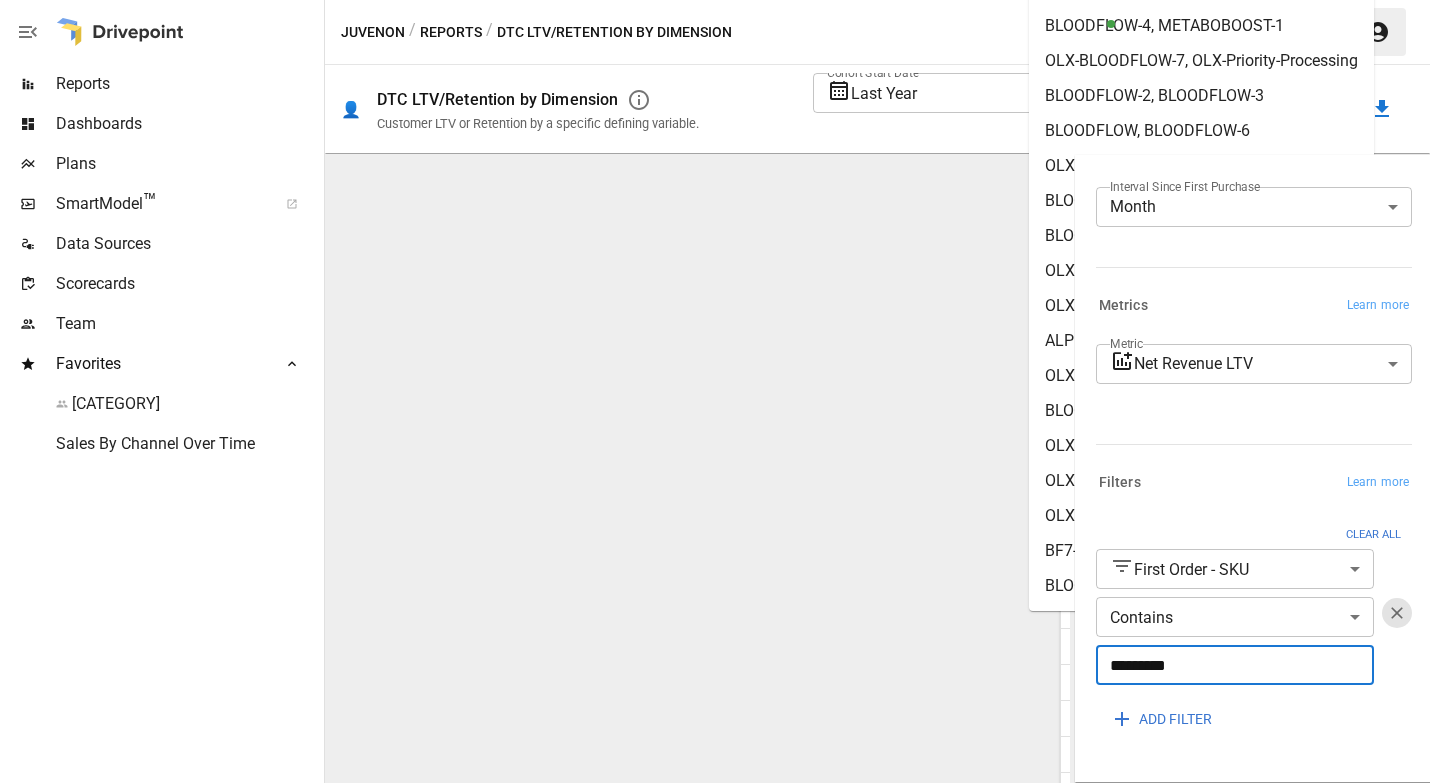 type on "*********" 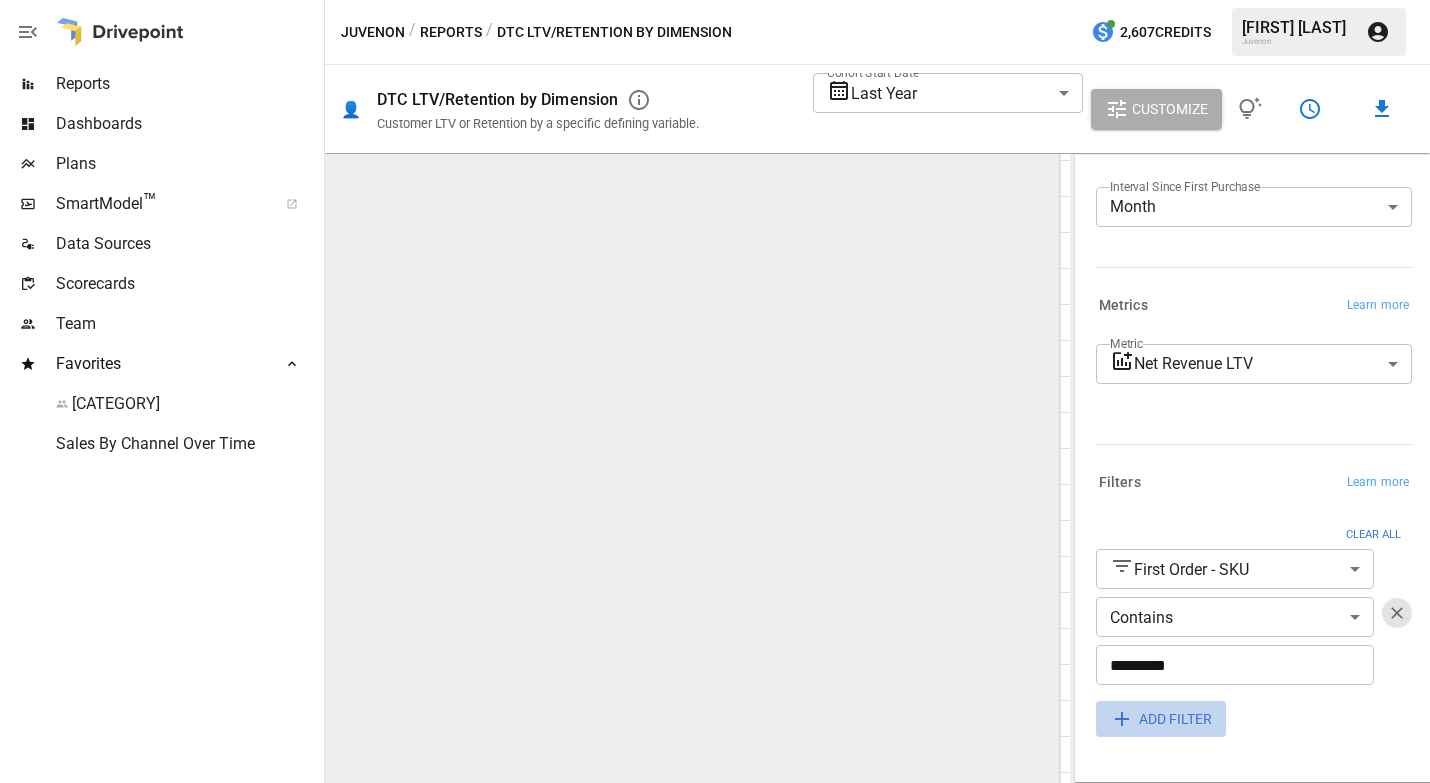 click on "ADD FILTER" at bounding box center [1175, 719] 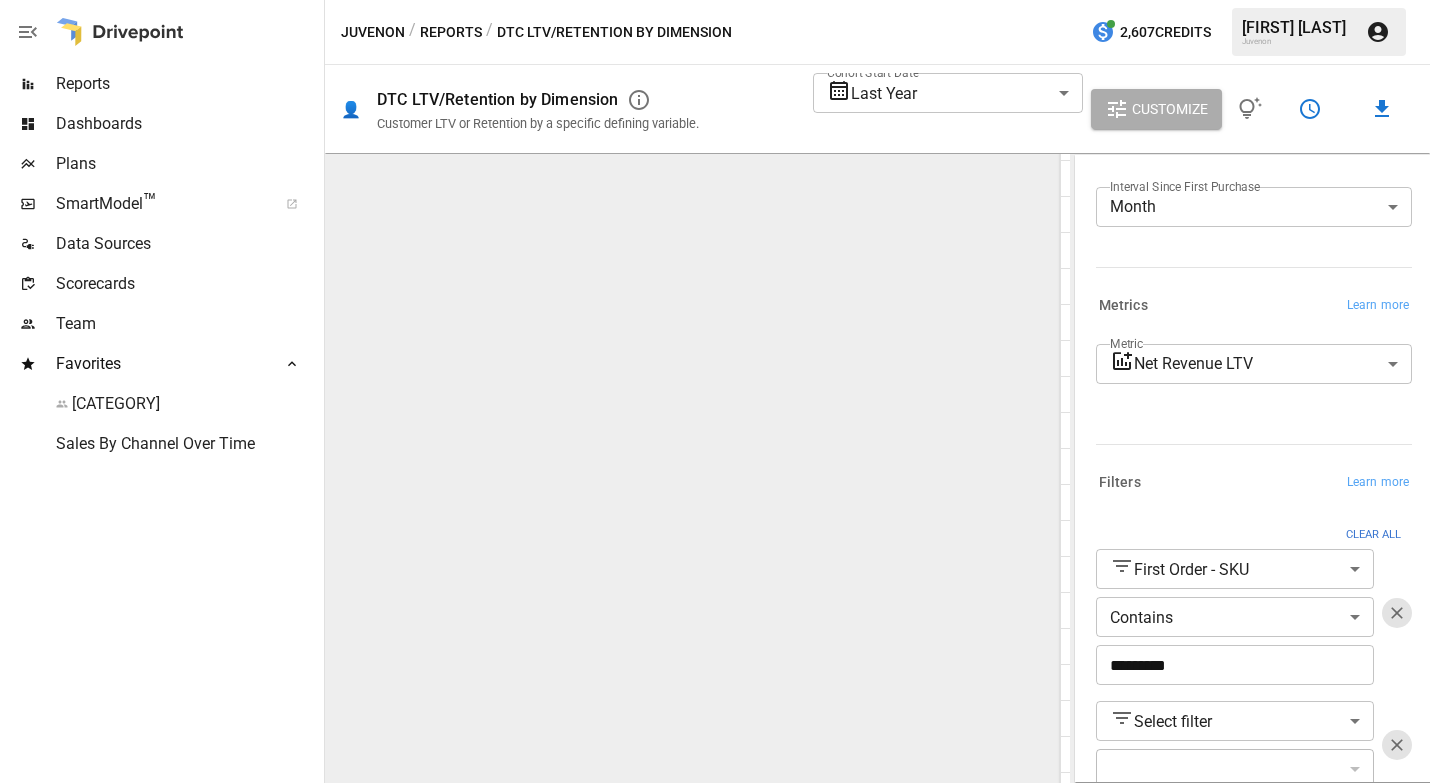 click on "Reports Dashboards Plans SmartModel ™ Data Sources Scorecards Team Favorites Sales by Channel Sales By Channel Over Time Juvenon / Reports / DTC LTV/Retention by Dimension 2,607  Credits [FIRST] [LAST] 👤 DTC LTV/Retention by Dimension Customer LTV or Retention by a specific defining variable. Cohort Start Date Last Year ********* ​ Customize For visual display, only the top 10 based on cohort size outputted in the chart below. 0 1 2 3 4 5 6 $0 $50 $100 $150 $200 $250 Months Since First Purchase 6 ​ ​ First Order - SKU  Cohort Size   0   1   2   3   4   5 BLOODFLOW-2 19,627 $59.30 $63.34 $91.65 $96.19 $112.22 $116.36 BLOODFLOW 18,932 $40.01 $59.32 $71.72 $80.98 $88.42 $94.64 BLOODFLOW-4 11,808 $91.79 $94.68 $98.66 $103.77 $145.89 $150.63 OLX-BLOODFLOW-4 1,723 $114.07 $115.41 $117.35 $122.71 $133.73 $140.17 BLOODFLOW-TRIAL 1,569 $24.16 $43.62 $53.14 $62.19 $69.41 $74.93 BLOODFLOW, BLOODFLOW-2 1,058 $87.15 $93.34 $101.97 $109.29 $115.98 $121.26 OLX-BLOODFLOW-7 969 $185.48 $186.91 $188.92 $192.41 98" at bounding box center (715, 0) 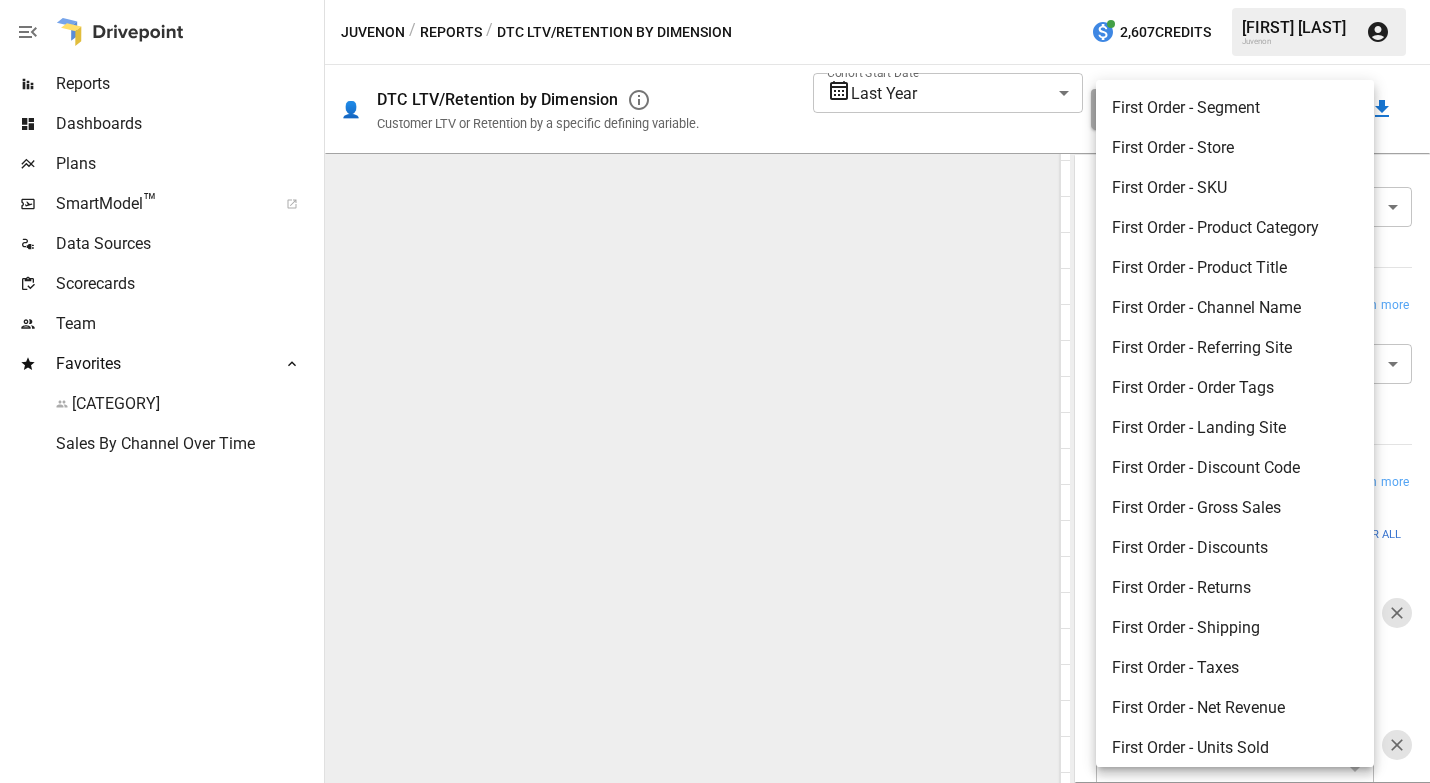 click on "First Order - SKU" at bounding box center [1235, 188] 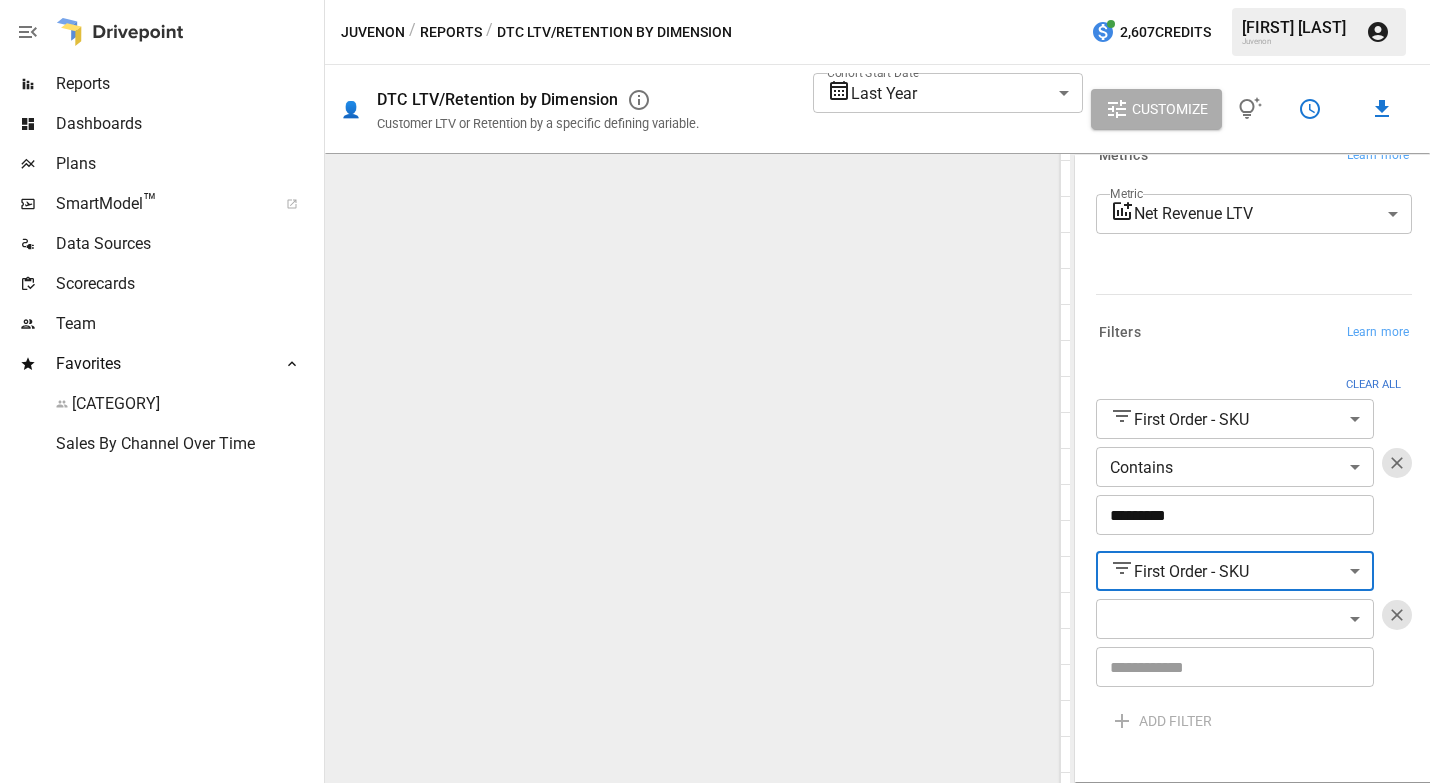 scroll, scrollTop: 284, scrollLeft: 0, axis: vertical 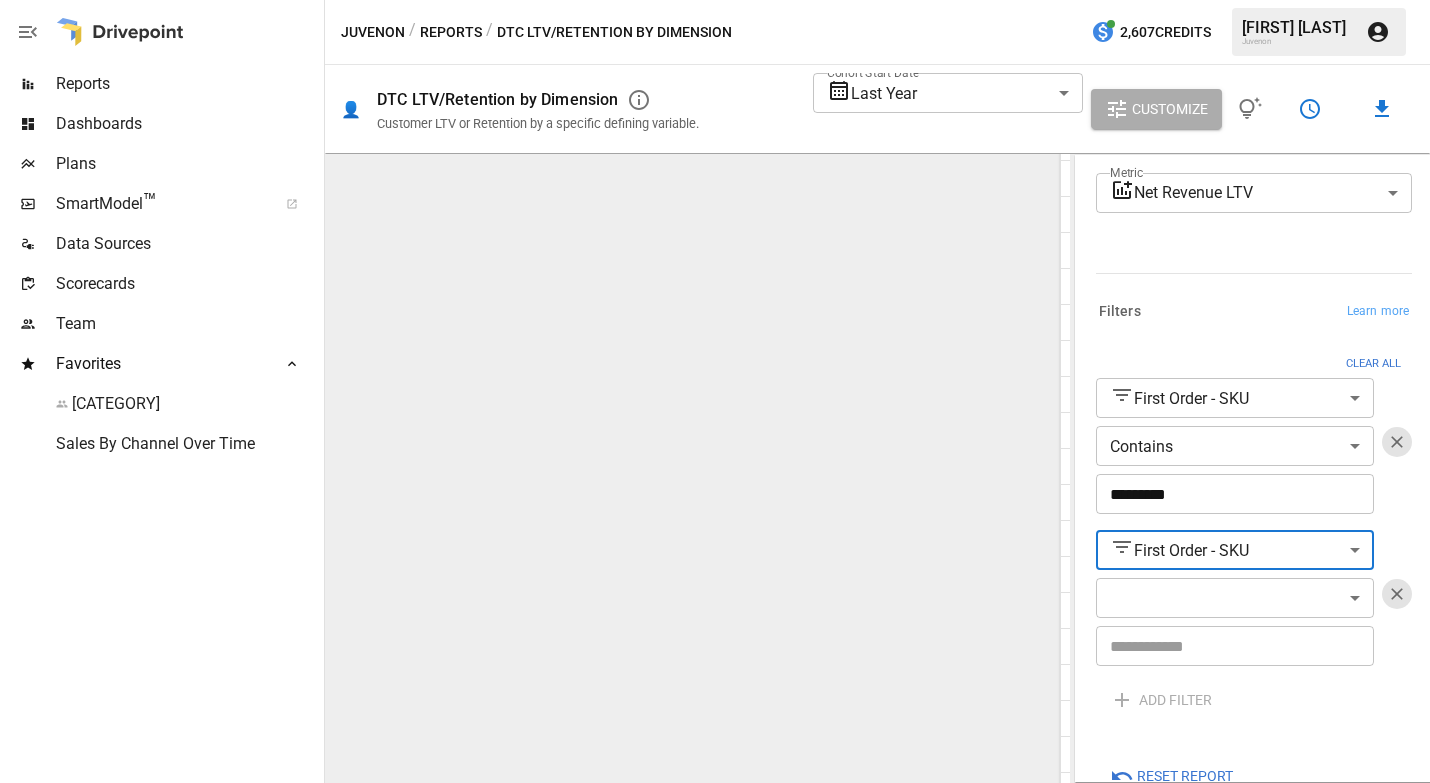 click on "Reports Dashboards Plans SmartModel ™ Data Sources Scorecards Team Favorites Sales by Channel Sales By Channel Over Time Juvenon / Reports / DTC LTV/Retention by Dimension 2,607  Credits [FIRST] [LAST] 👤 DTC LTV/Retention by Dimension Customer LTV or Retention by a specific defining variable. Cohort Start Date Last Year ********* ​ Customize For visual display, only the top 10 based on cohort size outputted in the chart below. 0 1 2 3 4 5 6 $0 $50 $100 $150 $200 $250 Months Since First Purchase 6 ​ ​ First Order - SKU  Cohort Size   0   1   2   3   4   5 BLOODFLOW-2 19,627 $59.30 $63.34 $91.65 $96.19 $112.22 $116.36 BLOODFLOW 18,932 $40.01 $59.32 $71.72 $80.98 $88.42 $94.64 BLOODFLOW-4 11,808 $91.79 $94.68 $98.66 $103.77 $145.89 $150.63 OLX-BLOODFLOW-4 1,723 $114.07 $115.41 $117.35 $122.71 $133.73 $140.17 BLOODFLOW-TRIAL 1,569 $24.16 $43.62 $53.14 $62.19 $69.41 $74.93 BLOODFLOW, BLOODFLOW-2 1,058 $87.15 $93.34 $101.97 $109.29 $115.98 $121.26 OLX-BLOODFLOW-7 969 $185.48 $186.91 $188.92 $192.41 98" at bounding box center (715, 0) 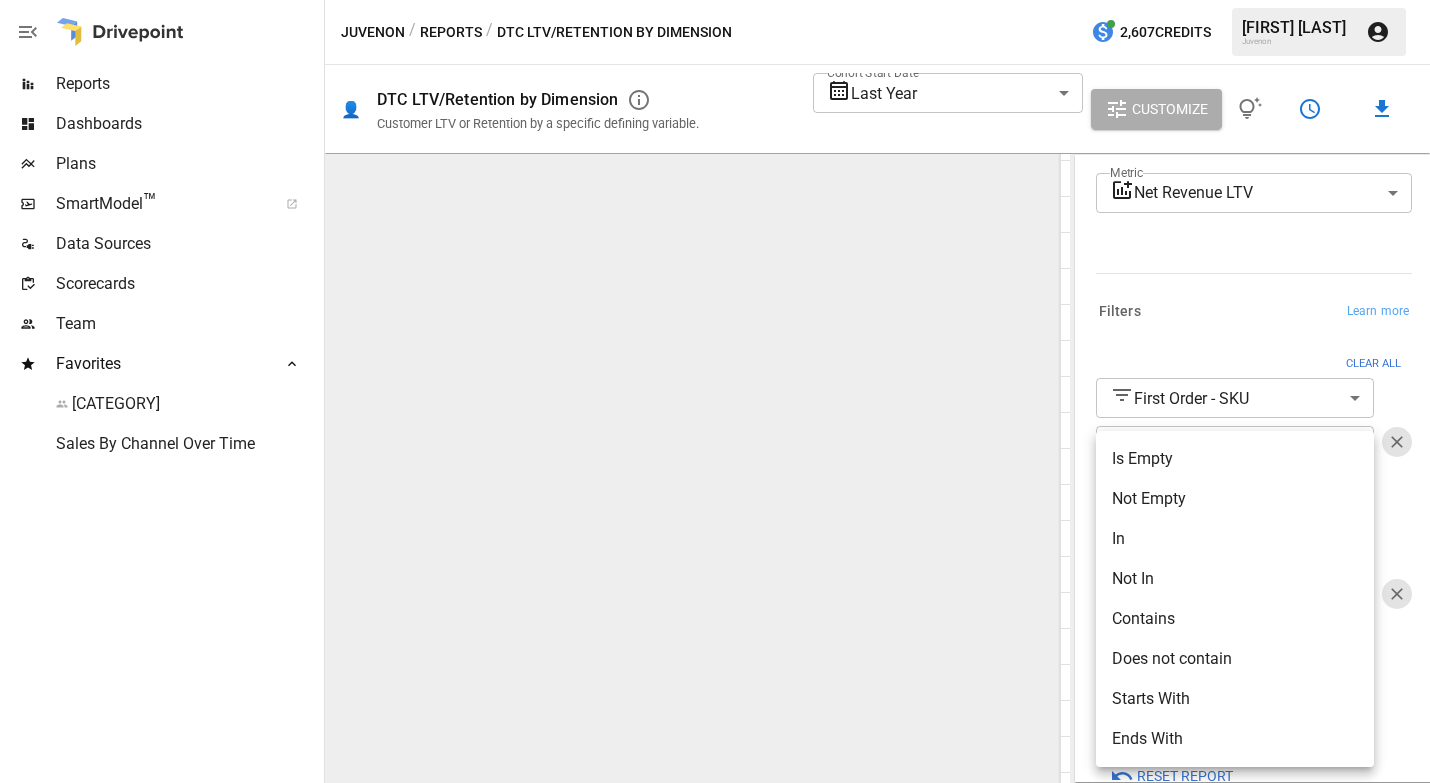 click on "Does not contain" at bounding box center (1235, 659) 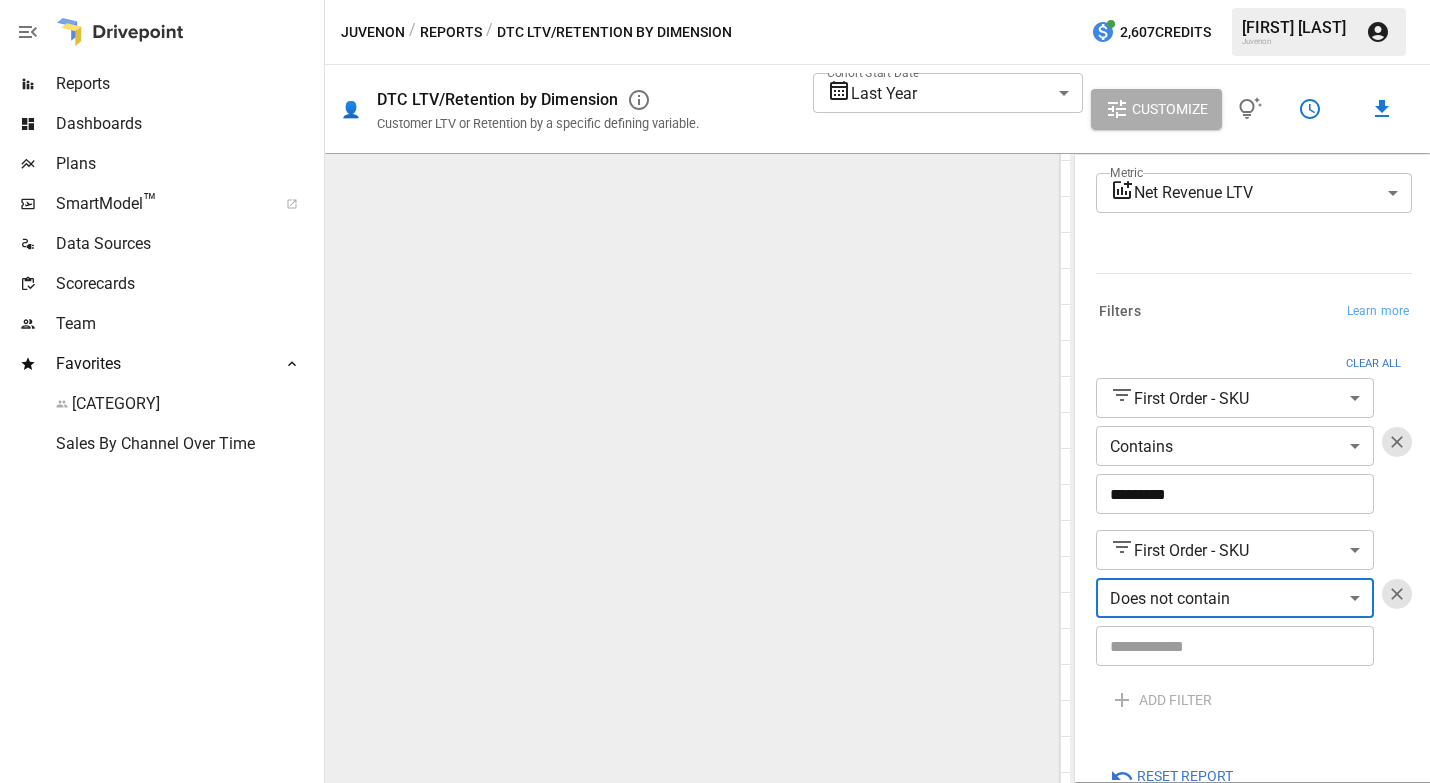 click at bounding box center (1235, 646) 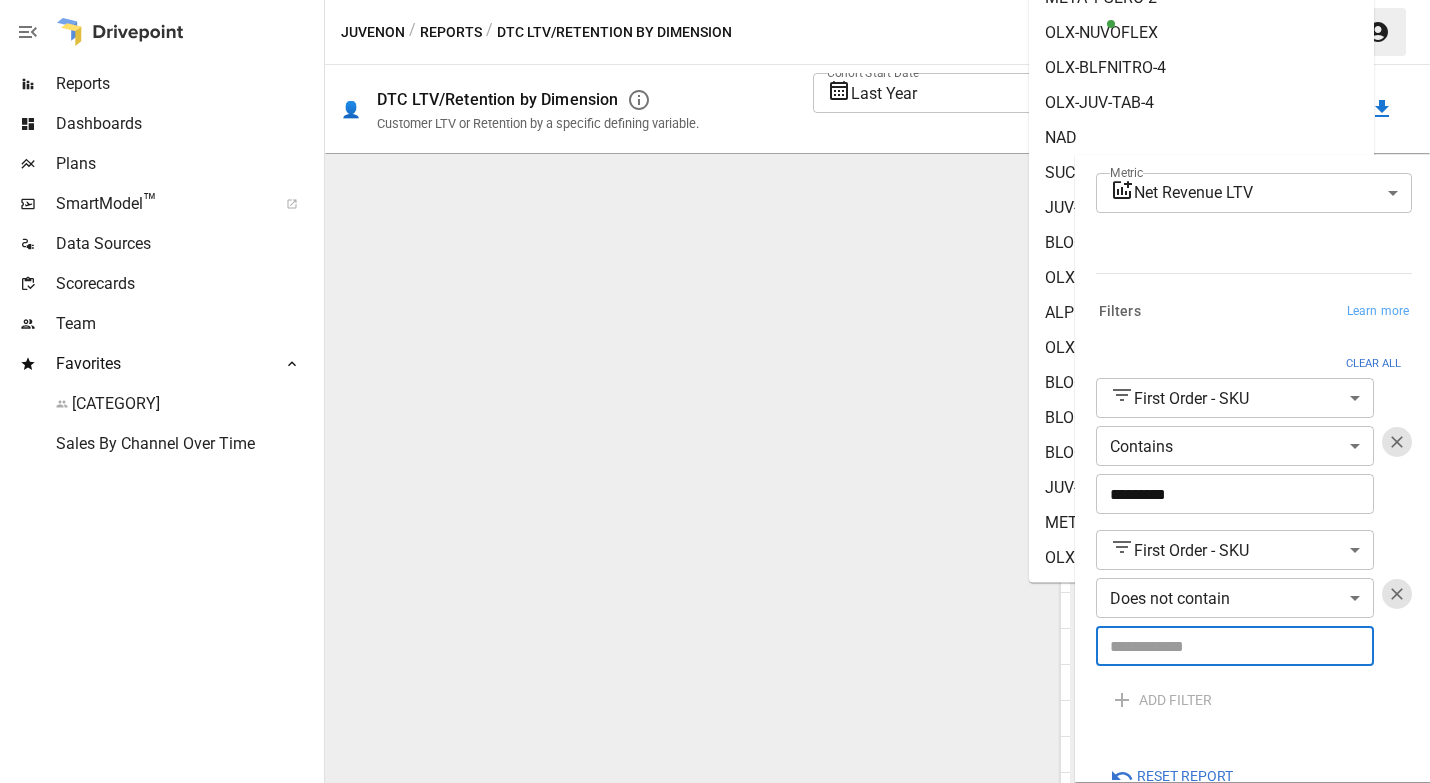 type on "*" 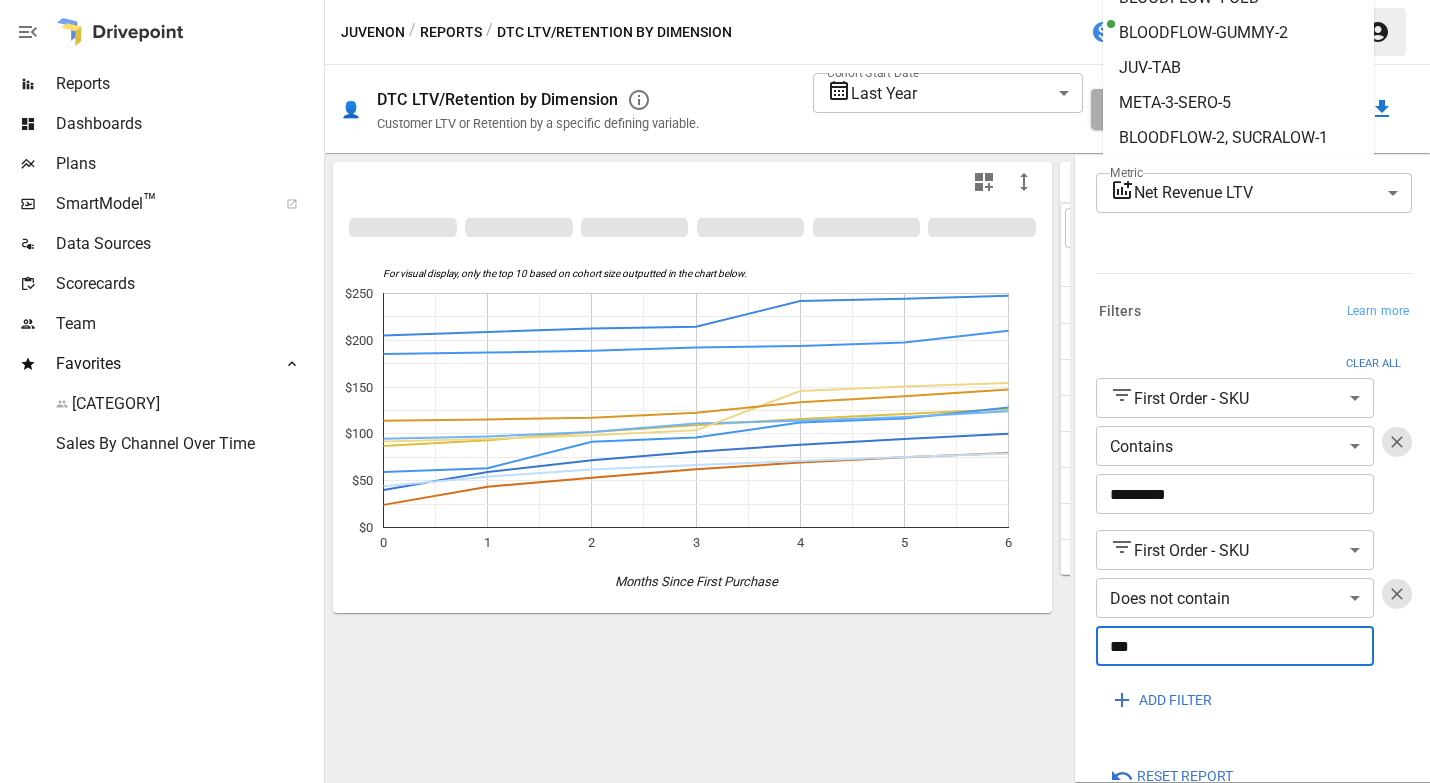 scroll, scrollTop: 202, scrollLeft: 0, axis: vertical 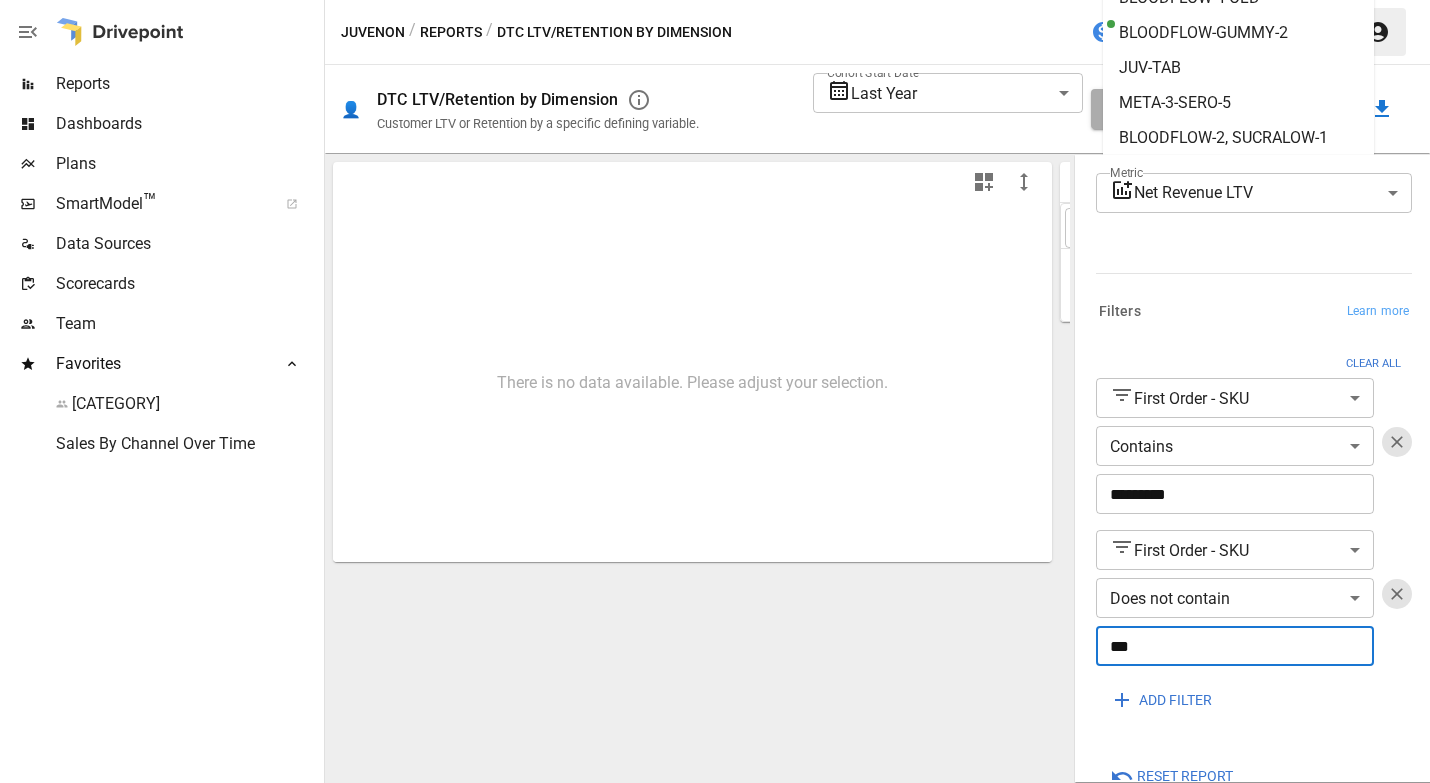 click on "ADD FILTER" at bounding box center [1175, 700] 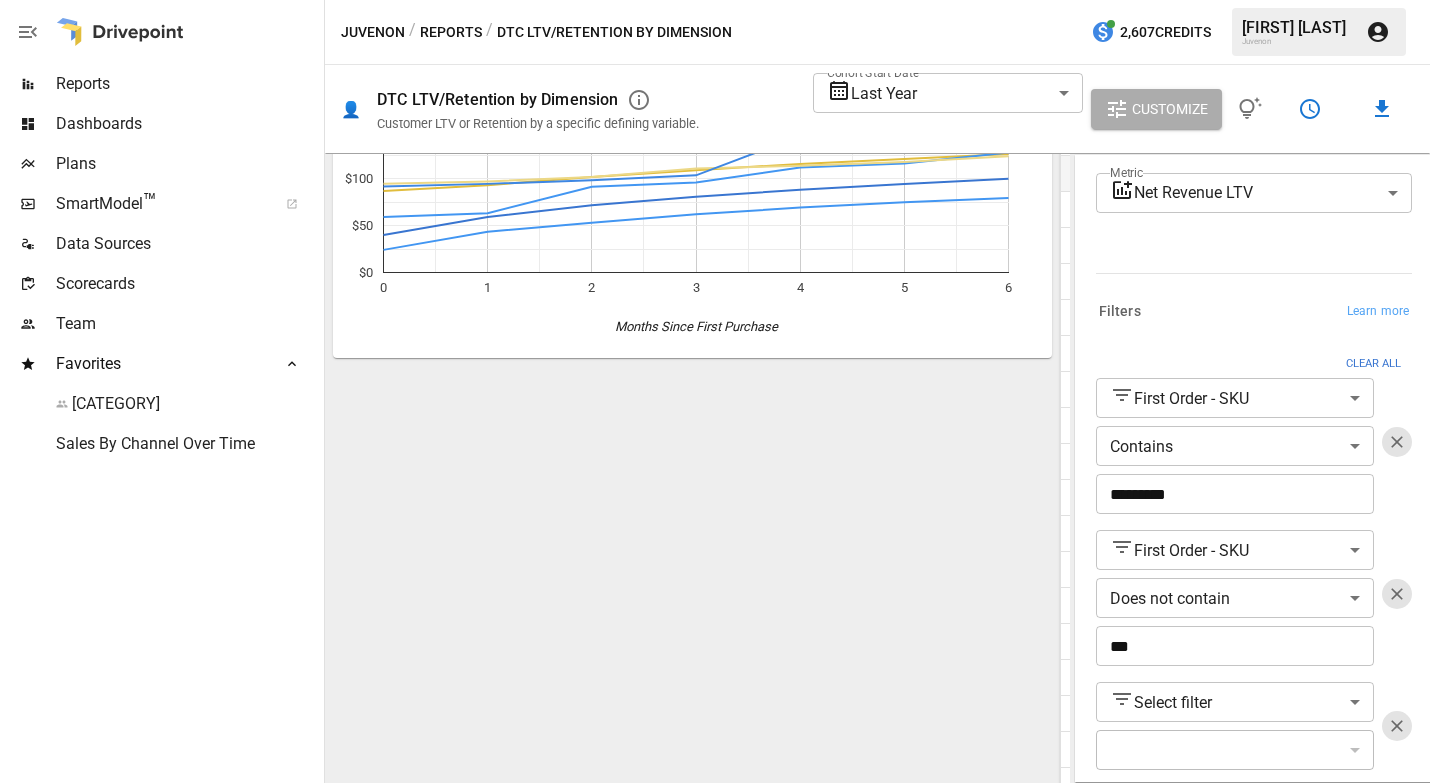 scroll, scrollTop: 226, scrollLeft: 0, axis: vertical 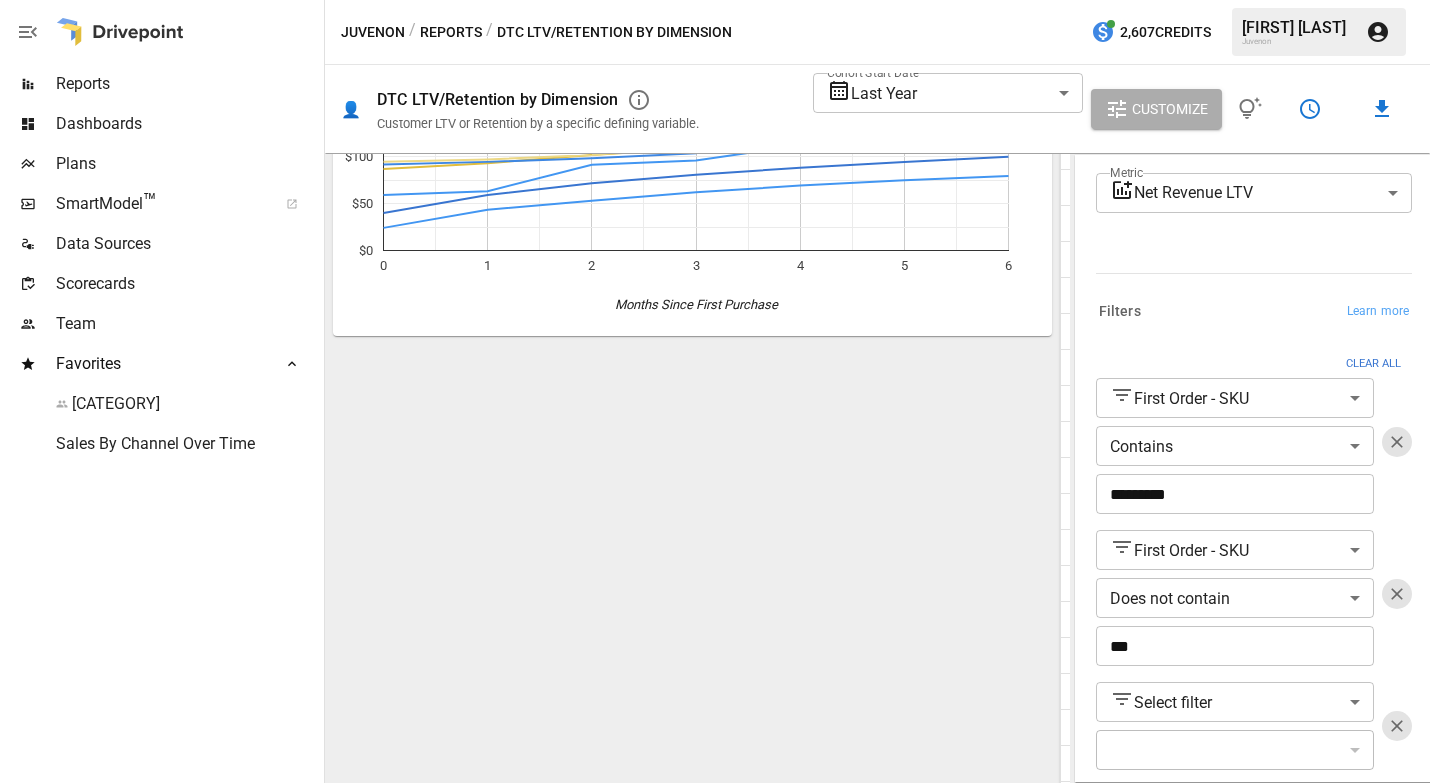 drag, startPoint x: 539, startPoint y: 428, endPoint x: 561, endPoint y: 450, distance: 31.112698 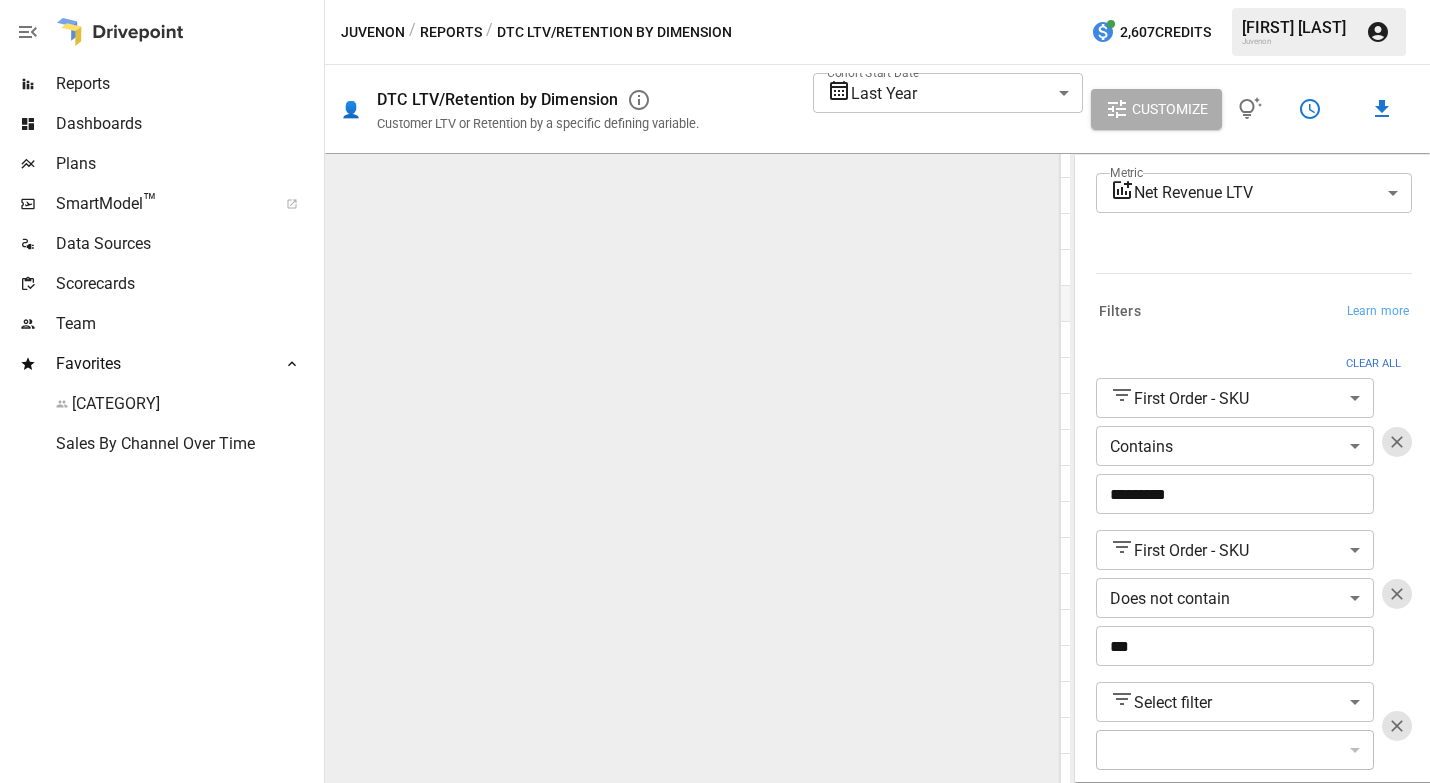scroll, scrollTop: 510, scrollLeft: 0, axis: vertical 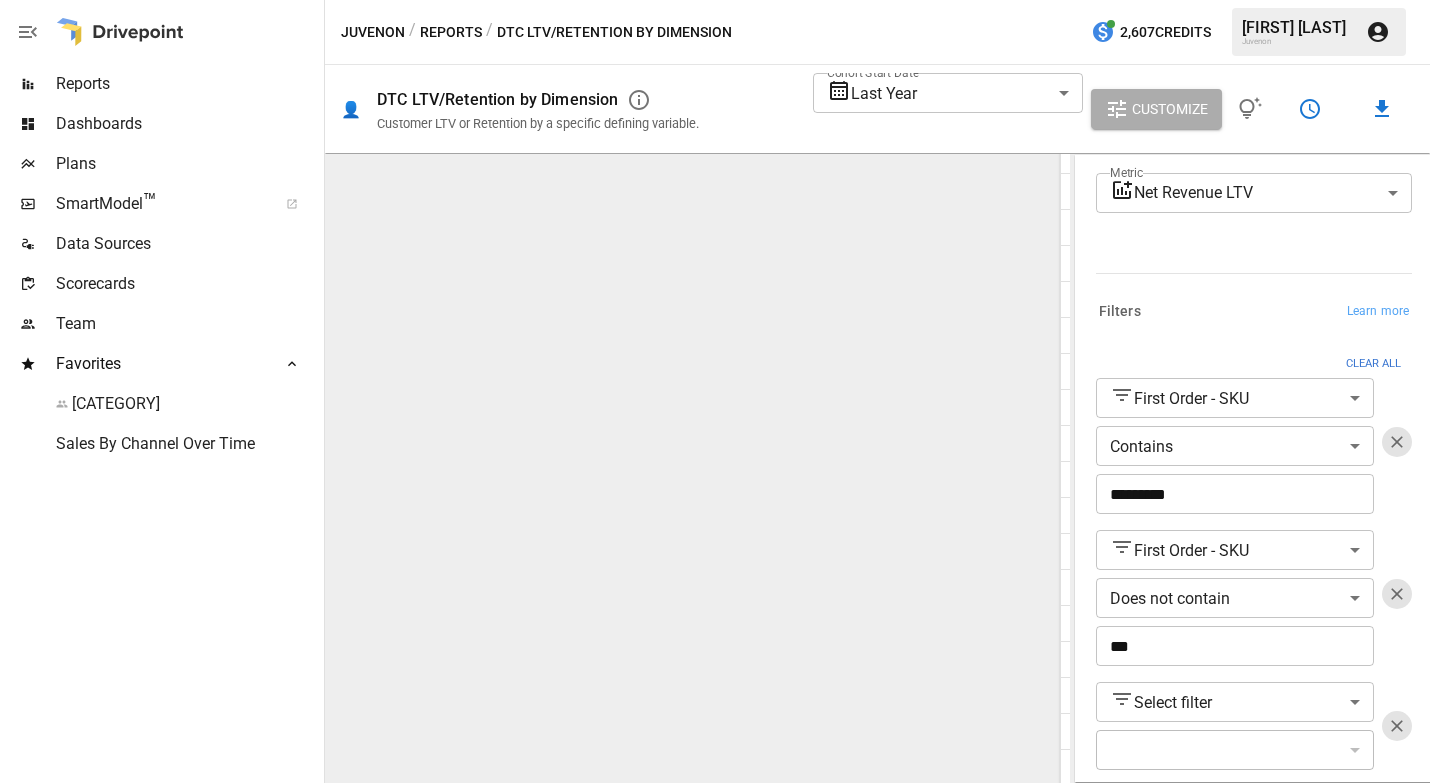 click on "Reports Dashboards Plans SmartModel ™ Data Sources Scorecards Team Favorites Sales by Channel Sales By Channel Over Time Juvenon / Reports / DTC LTV/Retention by Dimension 2,607  Credits [FIRST] [LAST] 👤 DTC LTV/Retention by Dimension Customer LTV or Retention by a specific defining variable. Cohort Start Date Last Year ********* ​ Customize For visual display, only the top 10 based on cohort size outputted in the chart below. 0 1 2 3 4 5 6 $0 $50 $100 $150 $200 $250 Months Since First Purchase 6 ​ ​ First Order - SKU  Cohort Size   0   1   2   3   4   5 BLOODFLOW-2 19,627 $59.30 $63.34 $91.65 $96.19 $112.22 $116.36 BLOODFLOW 18,932 $40.01 $59.32 $71.72 $80.98 $88.42 $94.64 BLOODFLOW-4 11,808 $91.79 $94.68 $98.66 $103.77 $145.89 $150.63 BLOODFLOW-TRIAL 1,569 $24.16 $43.62 $53.14 $62.19 $69.41 $74.93 BLOODFLOW, BLOODFLOW-2 1,058 $87.15 $93.34 $101.97 $109.29 $115.98 $121.26 BLOODFLOW-4, BLOODFLOW-6 432 $205.13 $208.92 $212.61 $214.61 $241.92 $244.26 BLOODFLOW-3 361 $94.95 $97.29 $102.01 $111.05 9" at bounding box center [715, 0] 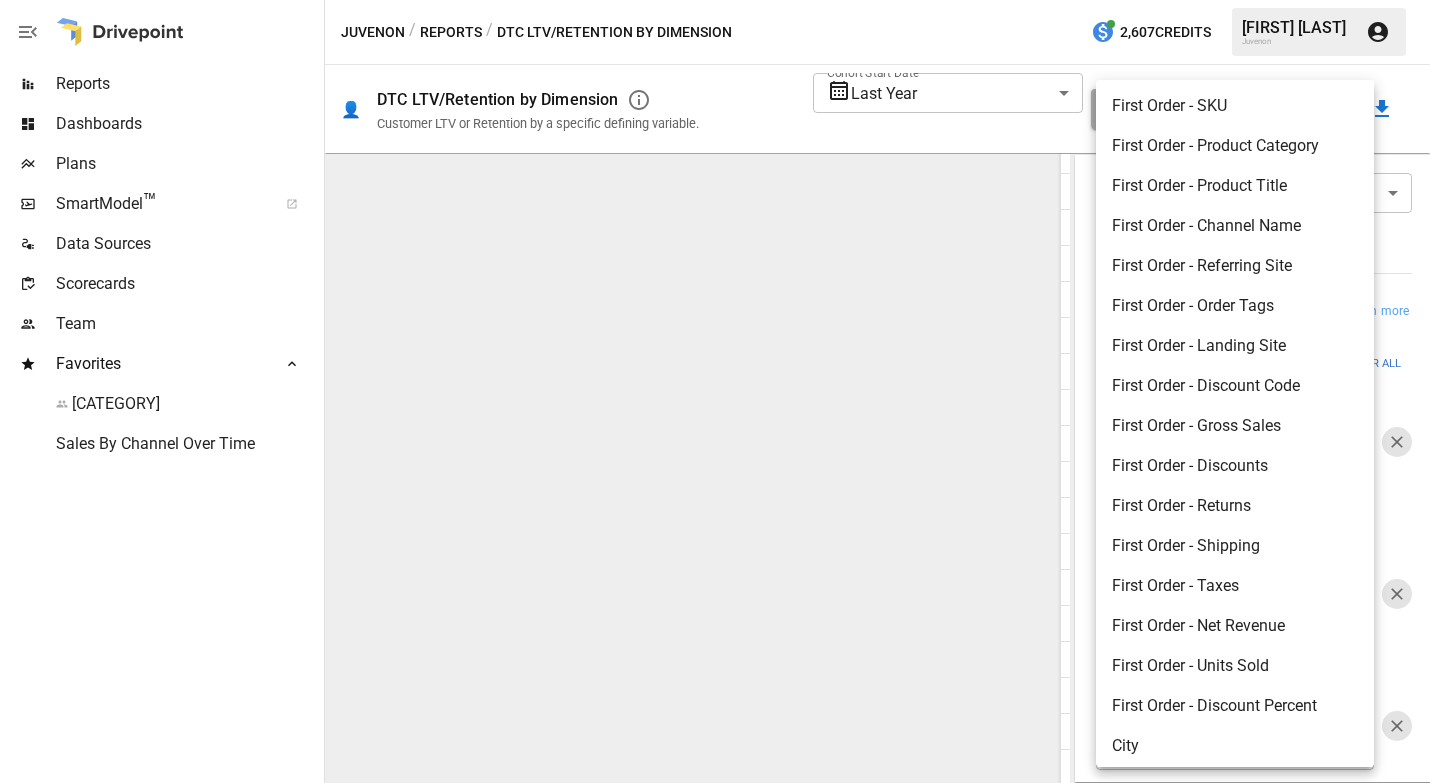 scroll, scrollTop: 0, scrollLeft: 0, axis: both 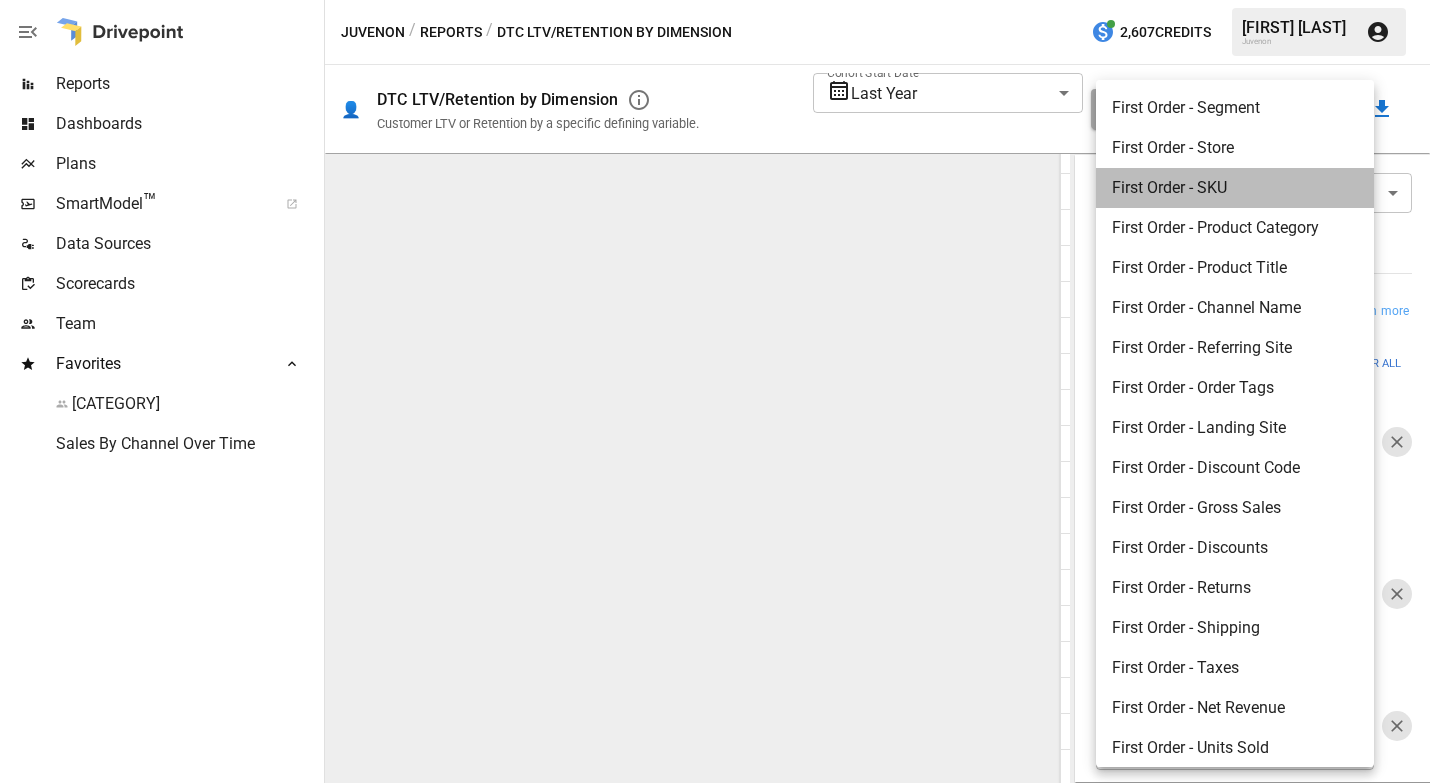 click on "First Order - SKU" at bounding box center [1235, 188] 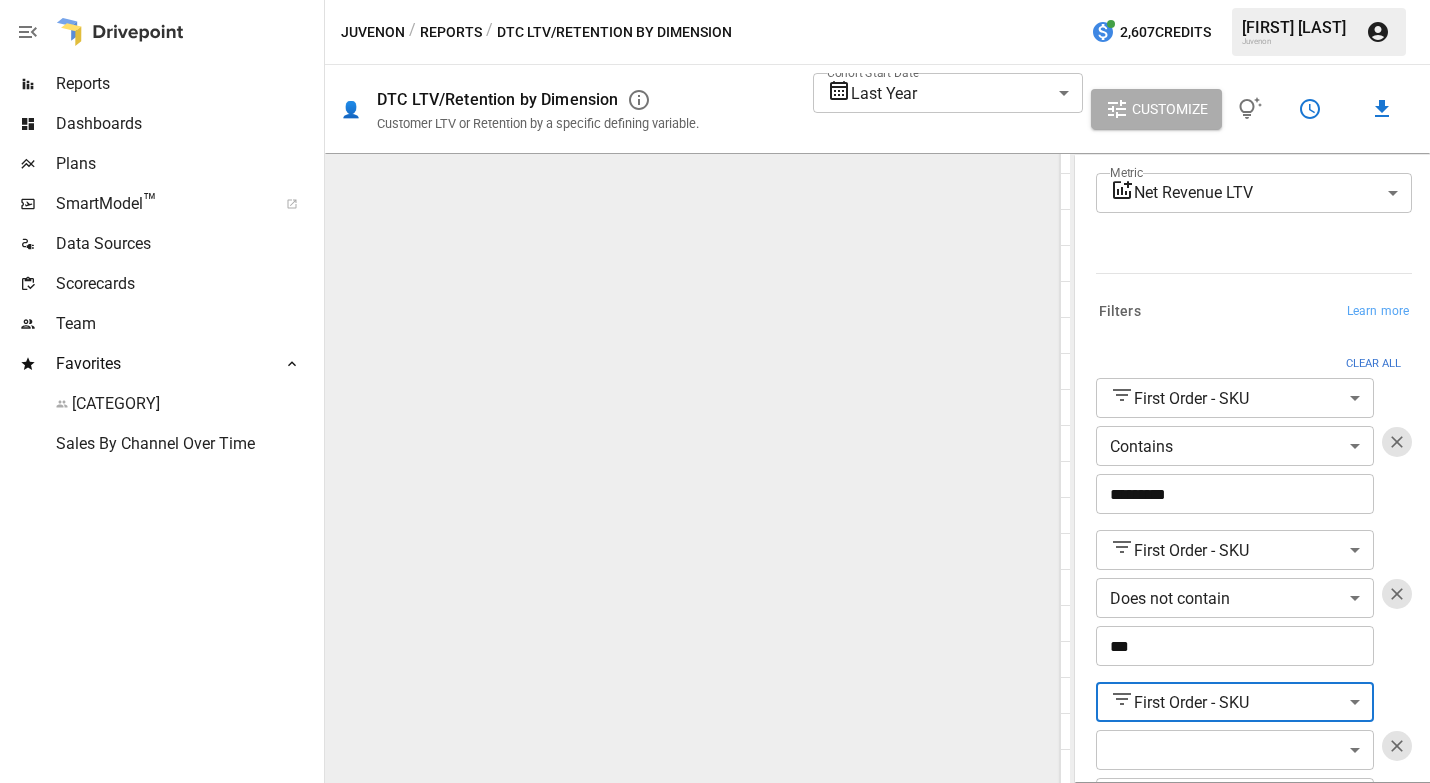 click on "Reports Dashboards Plans SmartModel ™ Data Sources Scorecards Team Favorites Sales by Channel Sales By Channel Over Time Juvenon / Reports / DTC LTV/Retention by Dimension 2,607  Credits [FIRST] [LAST] 👤 DTC LTV/Retention by Dimension Customer LTV or Retention by a specific defining variable. Cohort Start Date Last Year ********* ​ Customize For visual display, only the top 10 based on cohort size outputted in the chart below. 0 1 2 3 4 5 6 $0 $50 $100 $150 $200 $250 Months Since First Purchase 6 ​ ​ First Order - SKU  Cohort Size   0   1   2   3   4   5 BLOODFLOW-2 19,627 $59.30 $63.34 $91.65 $96.19 $112.22 $116.36 BLOODFLOW 18,932 $40.01 $59.32 $71.72 $80.98 $88.42 $94.64 BLOODFLOW-4 11,808 $91.79 $94.68 $98.66 $103.77 $145.89 $150.63 BLOODFLOW-TRIAL 1,569 $24.16 $43.62 $53.14 $62.19 $69.41 $74.93 BLOODFLOW, BLOODFLOW-2 1,058 $87.15 $93.34 $101.97 $109.29 $115.98 $121.26 BLOODFLOW-4, BLOODFLOW-6 432 $205.13 $208.92 $212.61 $214.61 $241.92 $244.26 BLOODFLOW-3 361 $94.95 $97.29 $102.01 $111.05 9" at bounding box center [715, 0] 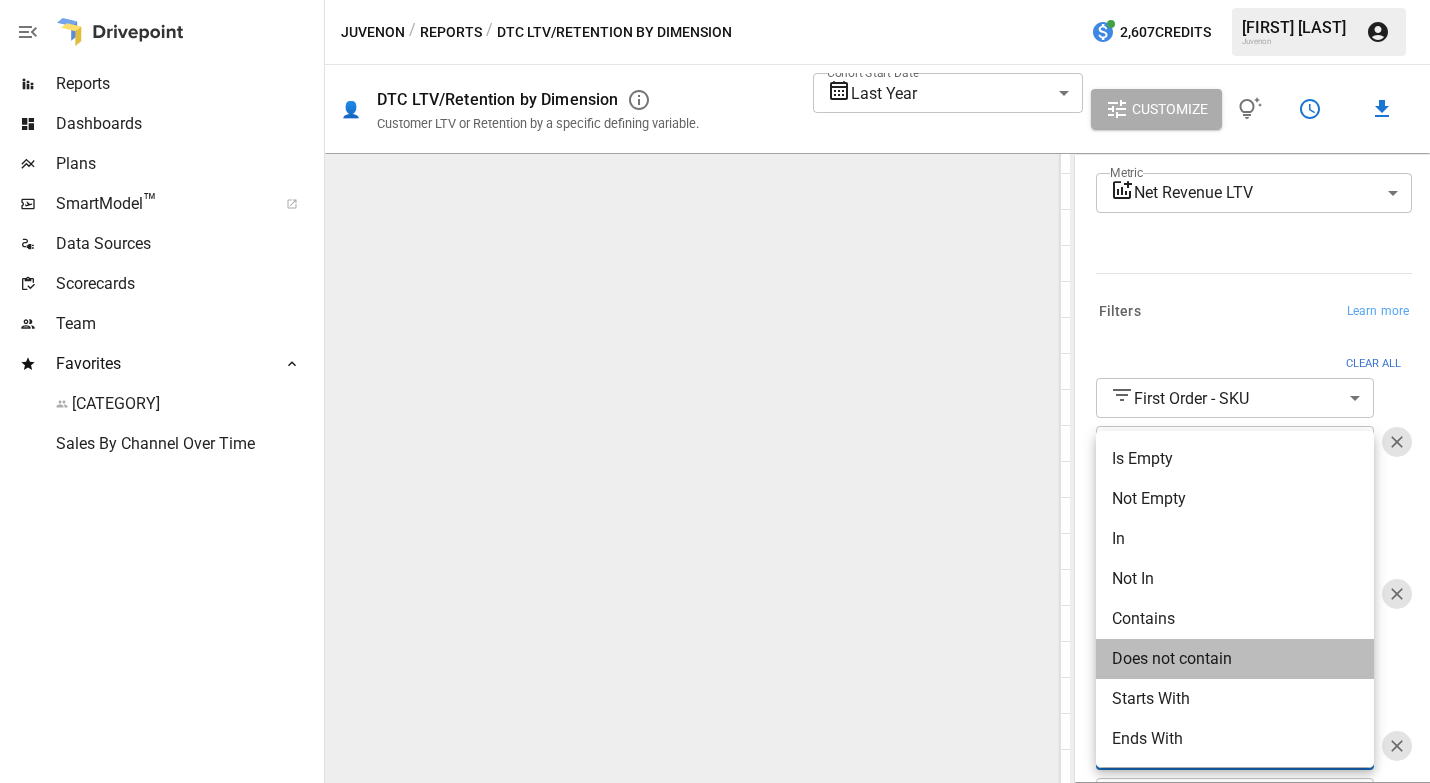click on "Does not contain" at bounding box center [1235, 659] 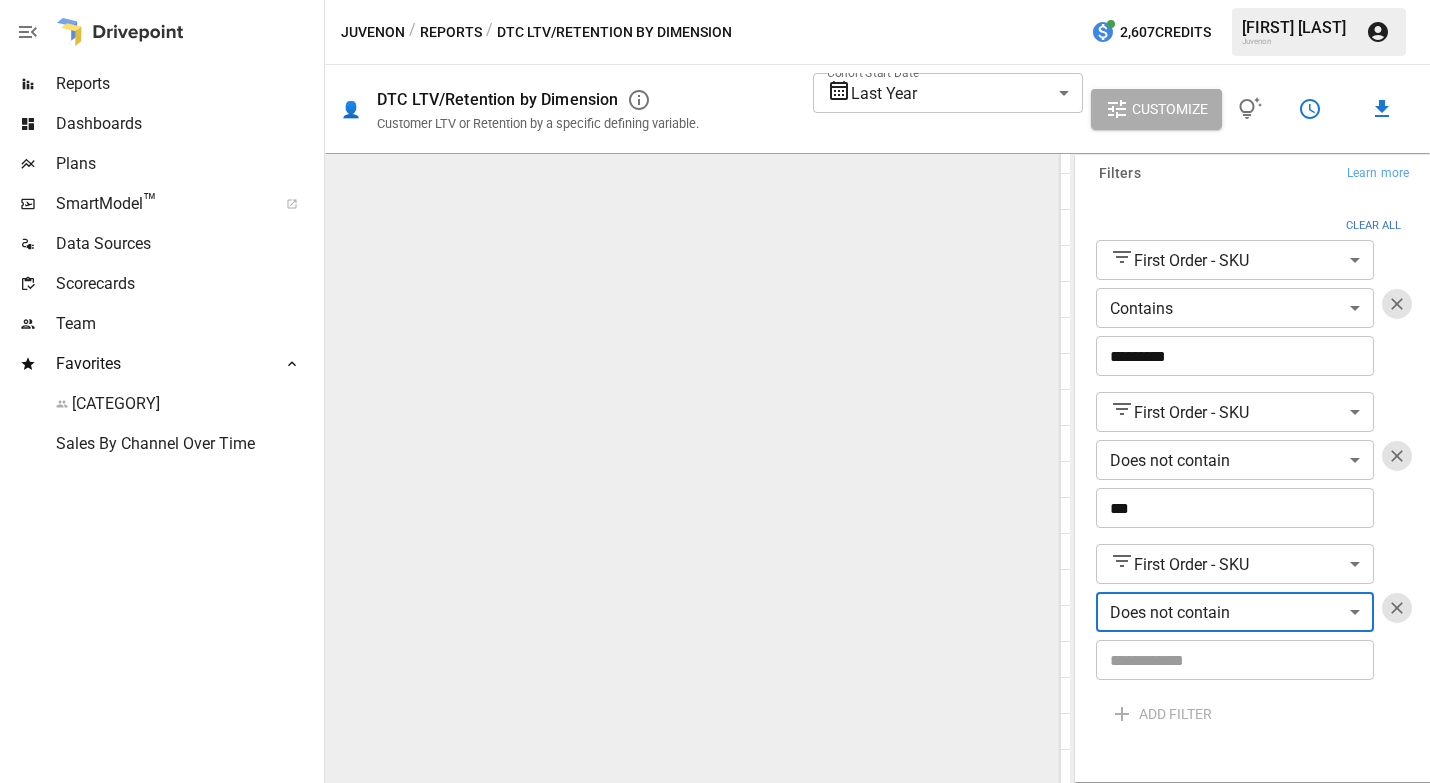 scroll, scrollTop: 426, scrollLeft: 0, axis: vertical 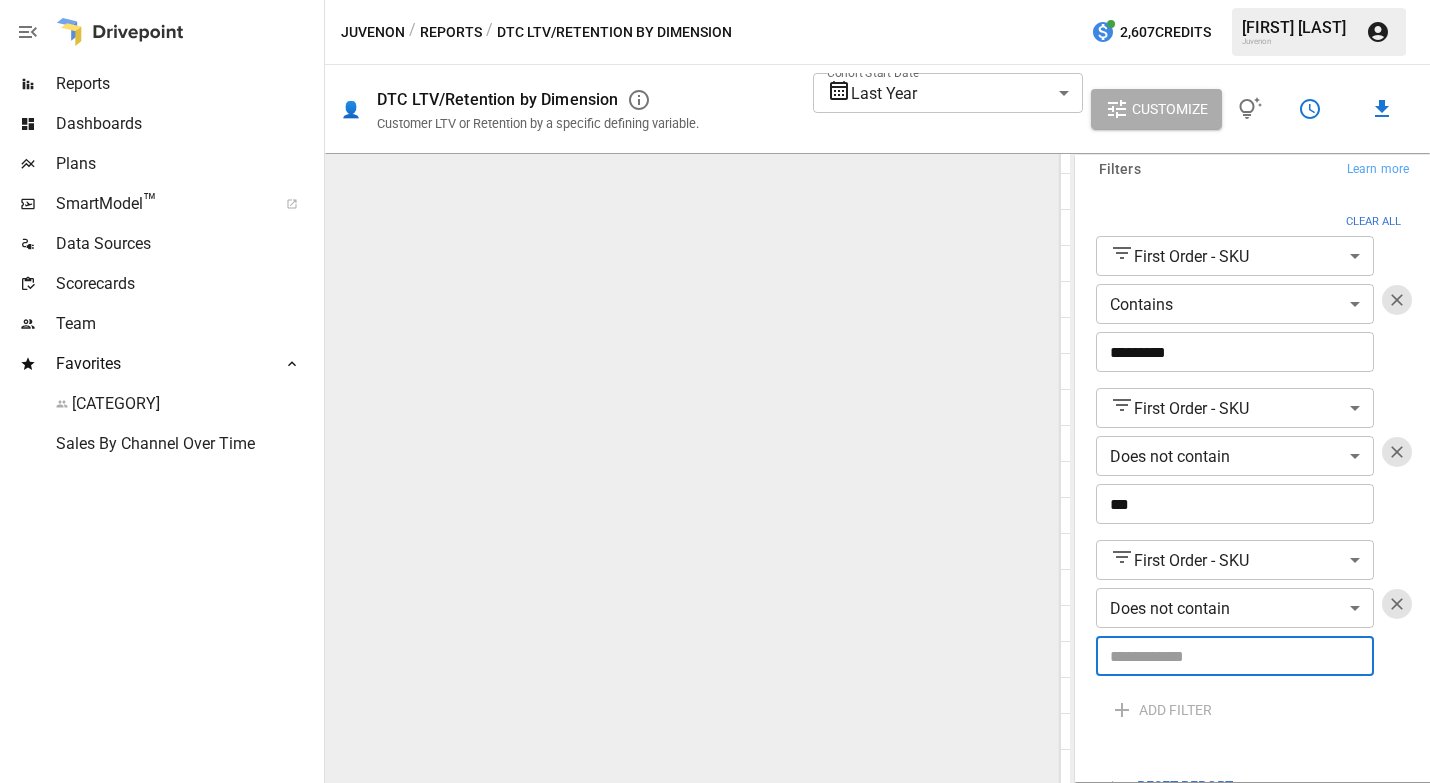 click at bounding box center [1235, 656] 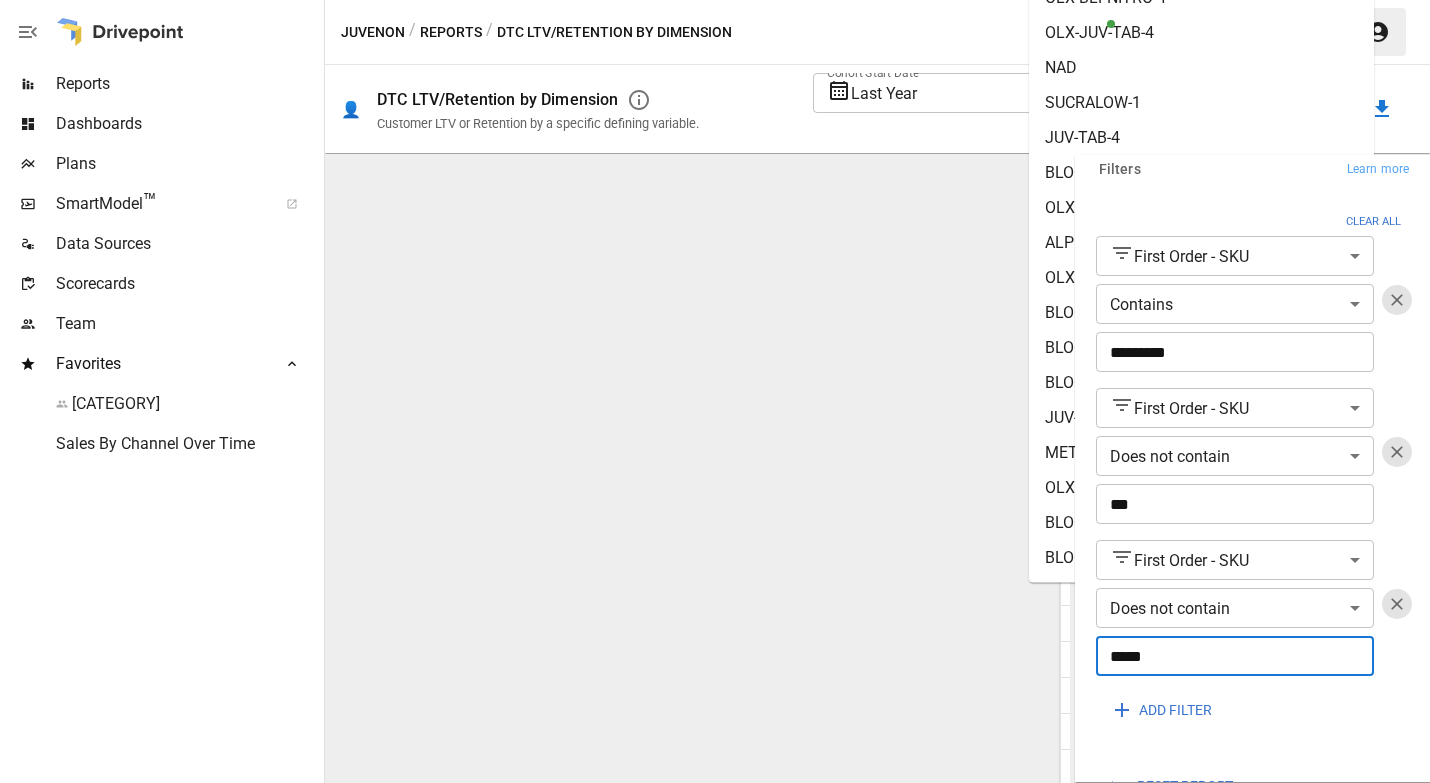 scroll, scrollTop: 202, scrollLeft: 0, axis: vertical 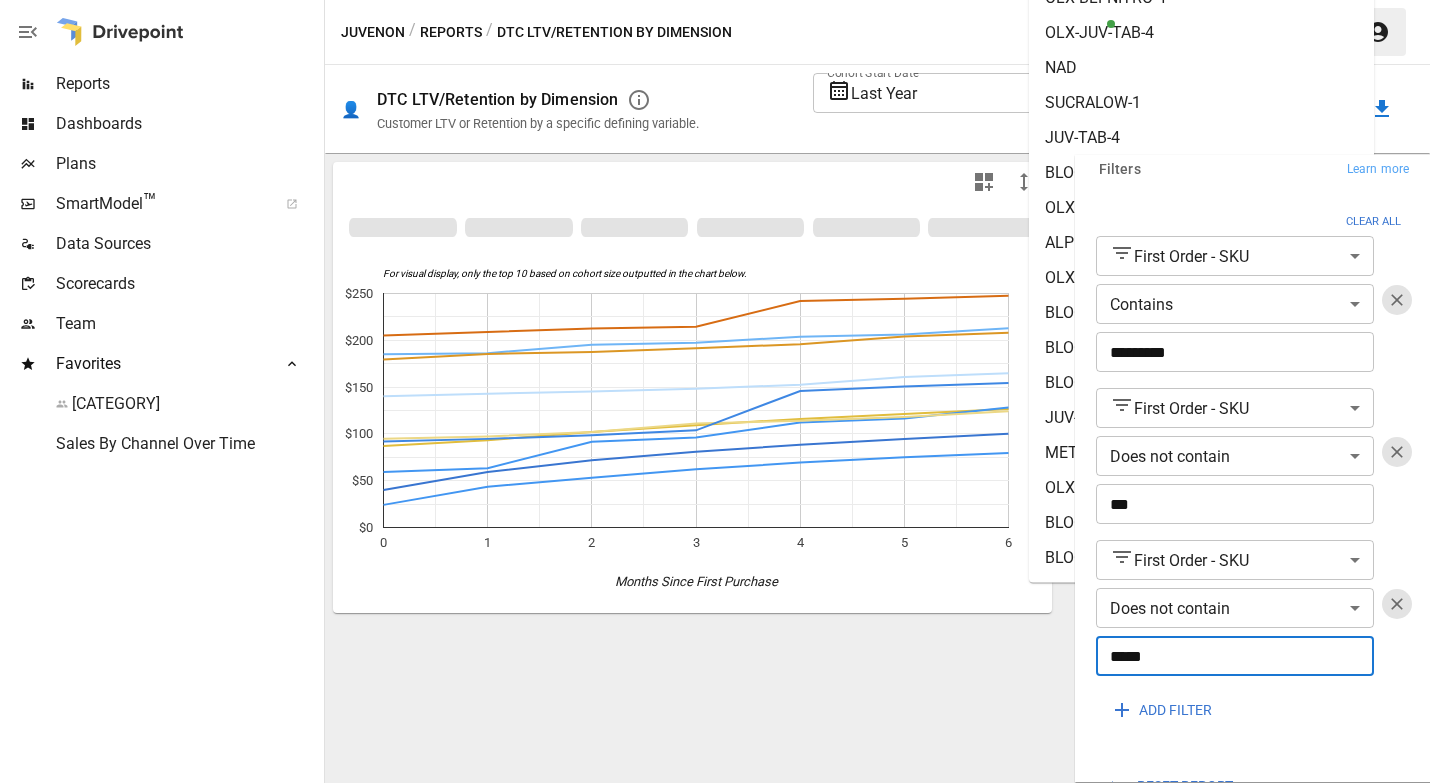 type on "*****" 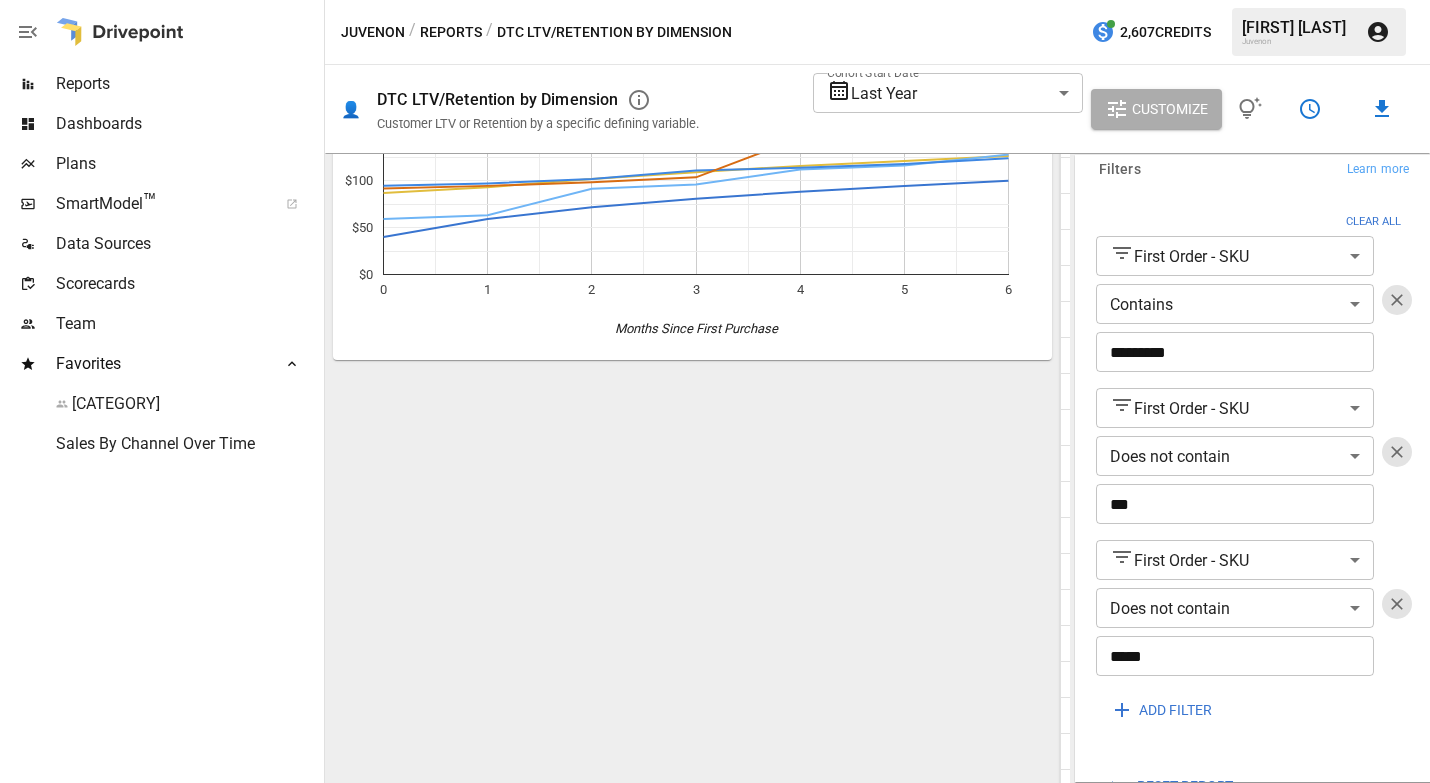 scroll, scrollTop: 510, scrollLeft: 0, axis: vertical 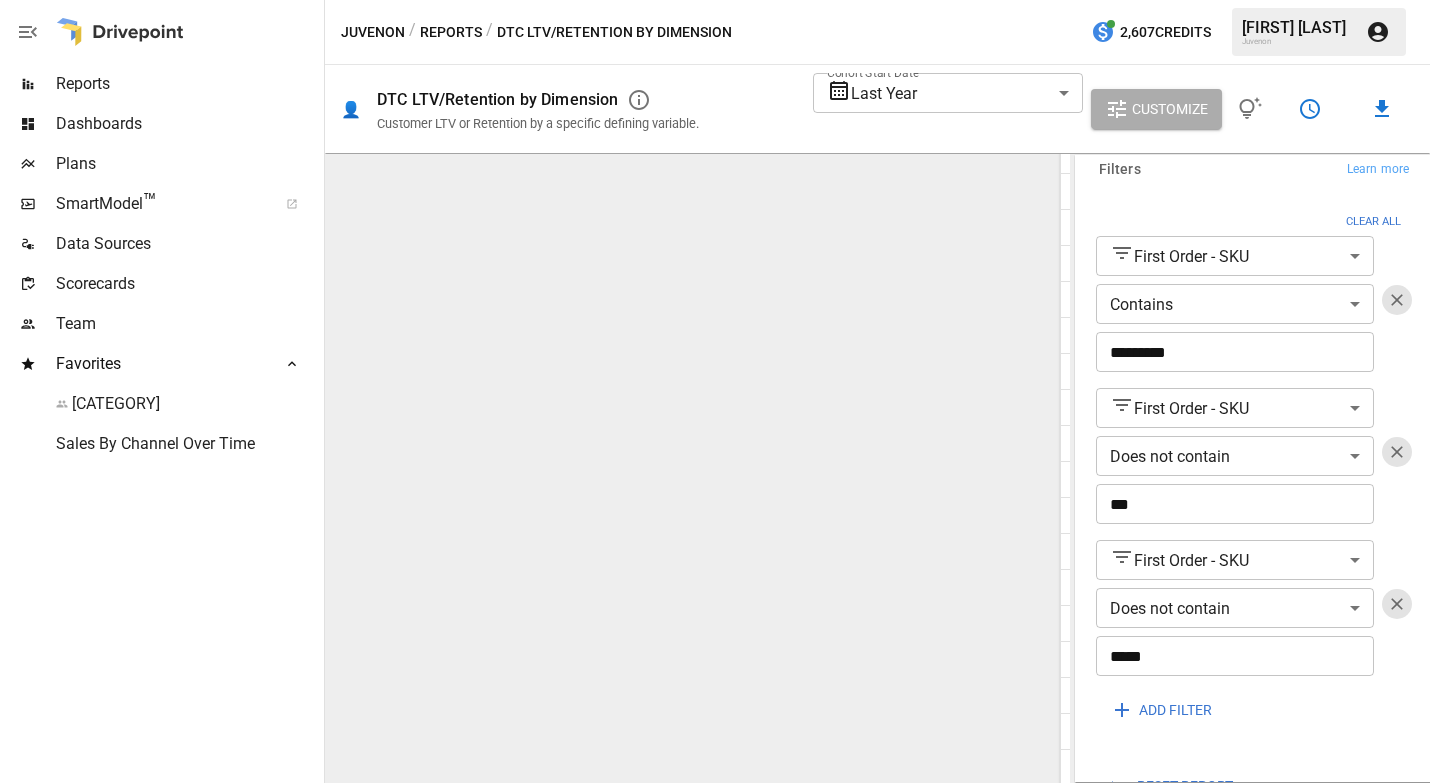 click on "ADD FILTER" at bounding box center [1175, 710] 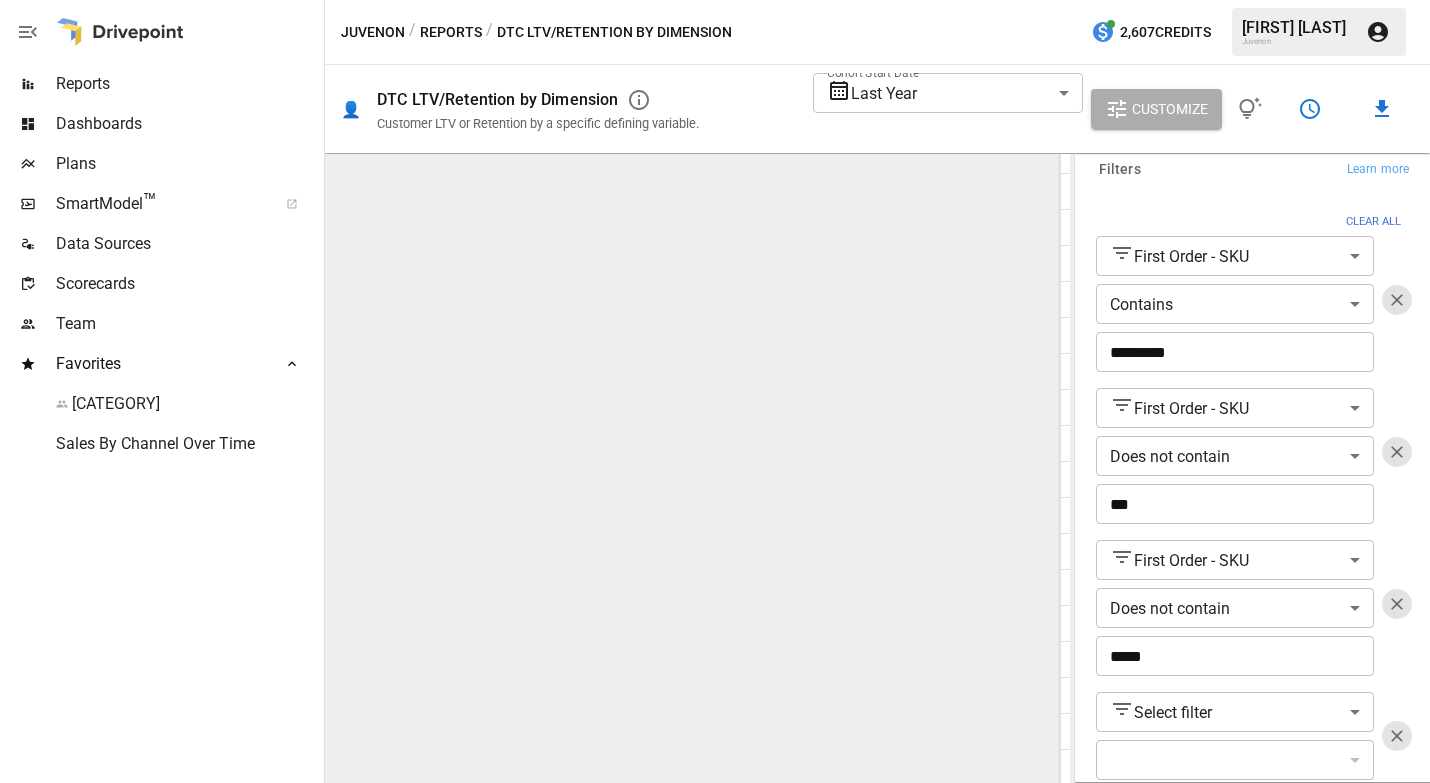 click on "Reports Dashboards Plans SmartModel ™ Data Sources Scorecards Team Favorites Sales by Channel Sales By Channel Over Time Juvenon / Reports / DTC LTV/Retention by Dimension 2,607 Credits [FIRST] [LAST] 👤 DTC LTV/Retention by Dimension Customer LTV or Retention by a specific defining variable. Cohort Start Date Last Year ********* ​ Customize For visual display, only the top 10 based on cohort size outputted in the chart below. 0 1 2 3 4 5 6 $0 $50 $100 $150 $200 $250 Months Since First Purchase 6 ​ ​ First Order - SKU  Cohort Size   0   1   2   3   4   5 BLOODFLOW-2 19,627 $59.30 $63.34 $91.65 $96.19 $112.22 $116.36 BLOODFLOW 18,932 $40.01 $59.32 $71.72 $80.98 $88.42 $94.64 BLOODFLOW-4 11,808 $91.79 $94.68 $98.66 $103.77 $145.89 $150.63 BLOODFLOW, BLOODFLOW-2 1,058 $87.15 $93.34 $101.97 $109.29 $115.98 $121.26 BLOODFLOW-4, BLOODFLOW-6 432 $205.13 $208.92 $212.61 $214.61 $241.92 $244.26 BLOODFLOW-3 361 $94.95 $97.29 $102.01 $111.05 $114.16 $118.13 BLOODFLOW-7 303 $179.39 $185.39 $187.48 $191.42 9" at bounding box center (715, 0) 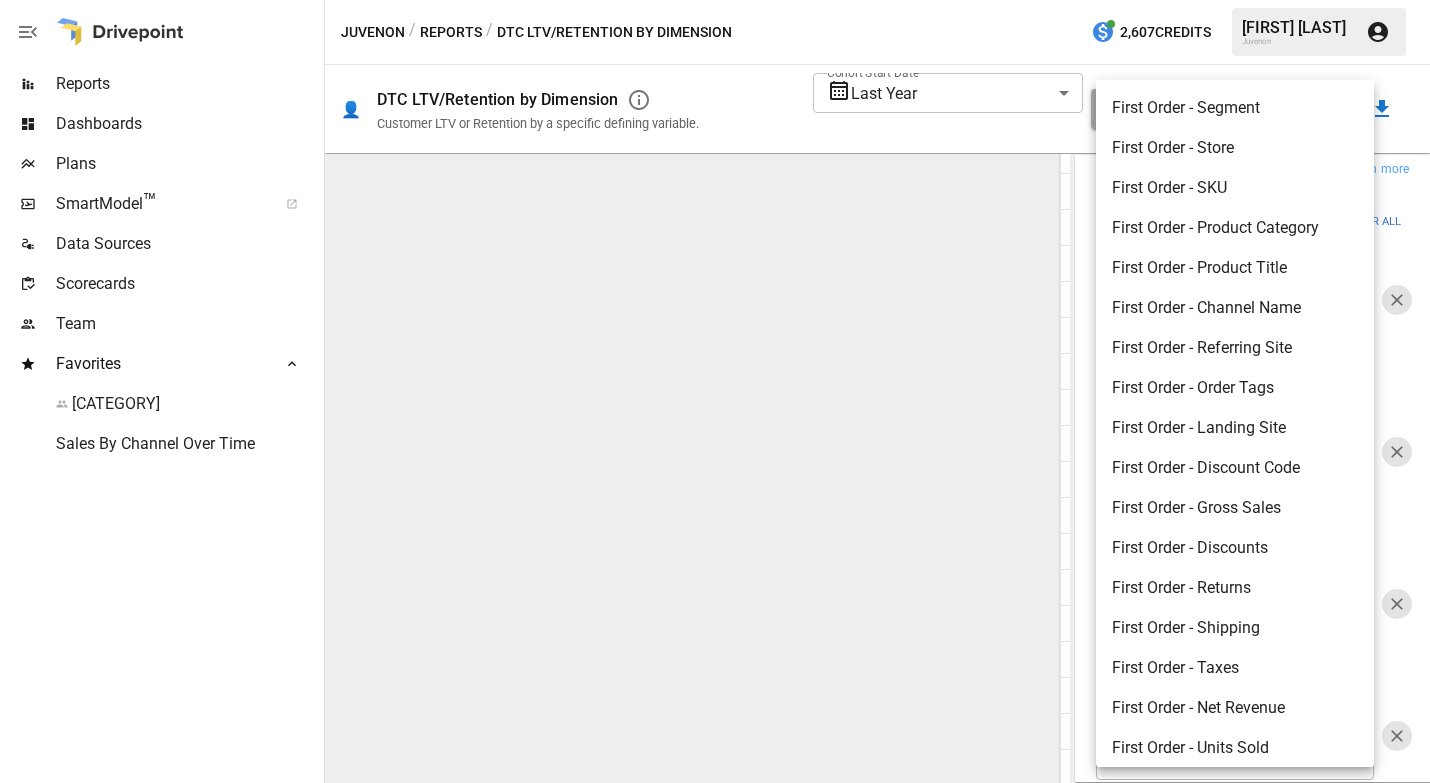 click on "First Order - SKU" at bounding box center (1235, 188) 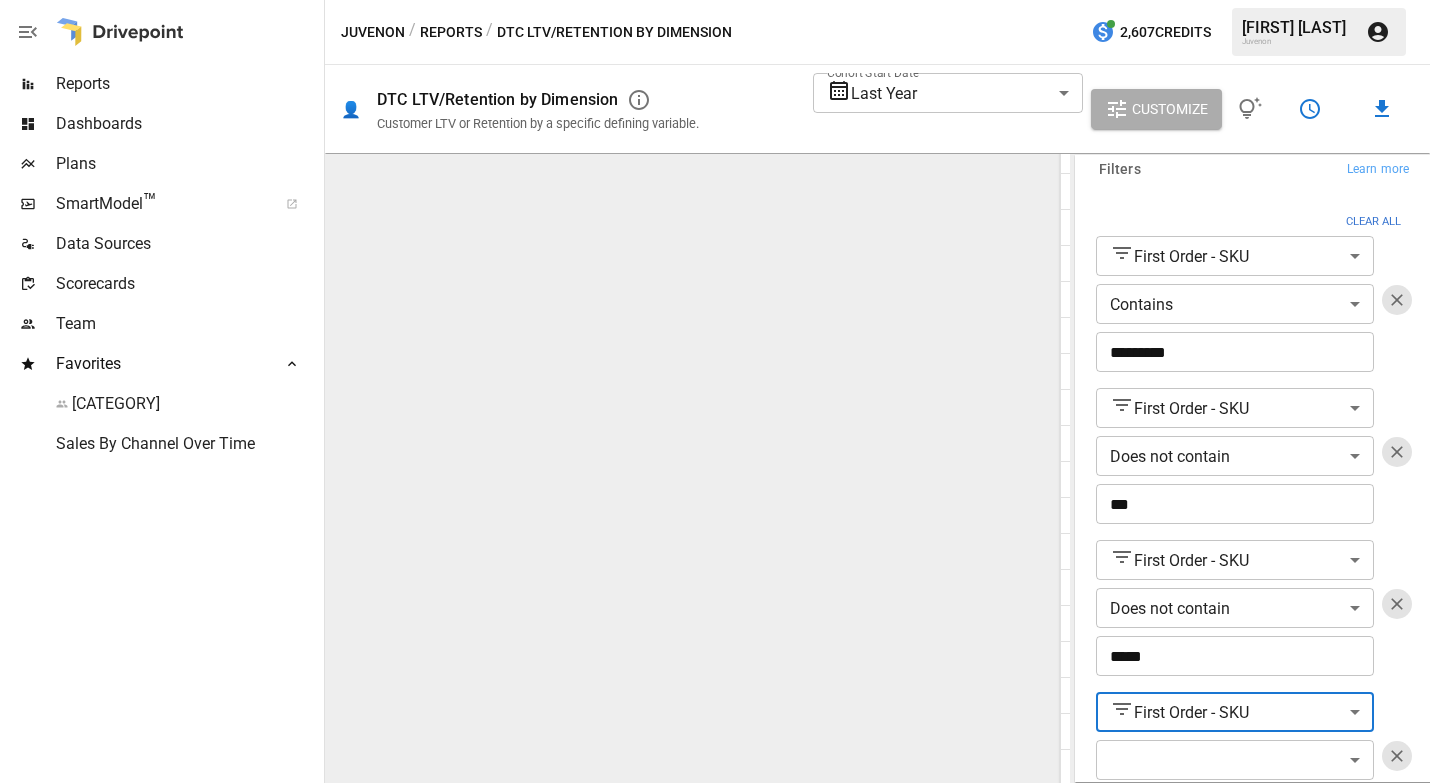 click on "Reports Dashboards Plans SmartModel ™ Data Sources Scorecards Team Favorites Sales by Channel Sales By Channel Over Time Juvenon / Reports / DTC LTV/Retention by Dimension 2,607 Credits [FIRST] [LAST] 👤 DTC LTV/Retention by Dimension Customer LTV or Retention by a specific defining variable. Cohort Start Date Last Year ********* ​ Customize For visual display, only the top 10 based on cohort size outputted in the chart below. 0 1 2 3 4 5 6 $0 $50 $100 $150 $200 $250 Months Since First Purchase 6 ​ ​ First Order - SKU  Cohort Size   0   1   2   3   4   5 BLOODFLOW-2 19,627 $59.30 $63.34 $91.65 $96.19 $112.22 $116.36 BLOODFLOW 18,932 $40.01 $59.32 $71.72 $80.98 $88.42 $94.64 BLOODFLOW-4 11,808 $91.79 $94.68 $98.66 $103.77 $145.89 $150.63 BLOODFLOW, BLOODFLOW-2 1,058 $87.15 $93.34 $101.97 $109.29 $115.98 $121.26 BLOODFLOW-4, BLOODFLOW-6 432 $205.13 $208.92 $212.61 $214.61 $241.92 $244.26 BLOODFLOW-3 361 $94.95 $97.29 $102.01 $111.05 $114.16 $118.13 BLOODFLOW-7 303 $179.39 $185.39 $187.48 $191.42 9" at bounding box center [715, 0] 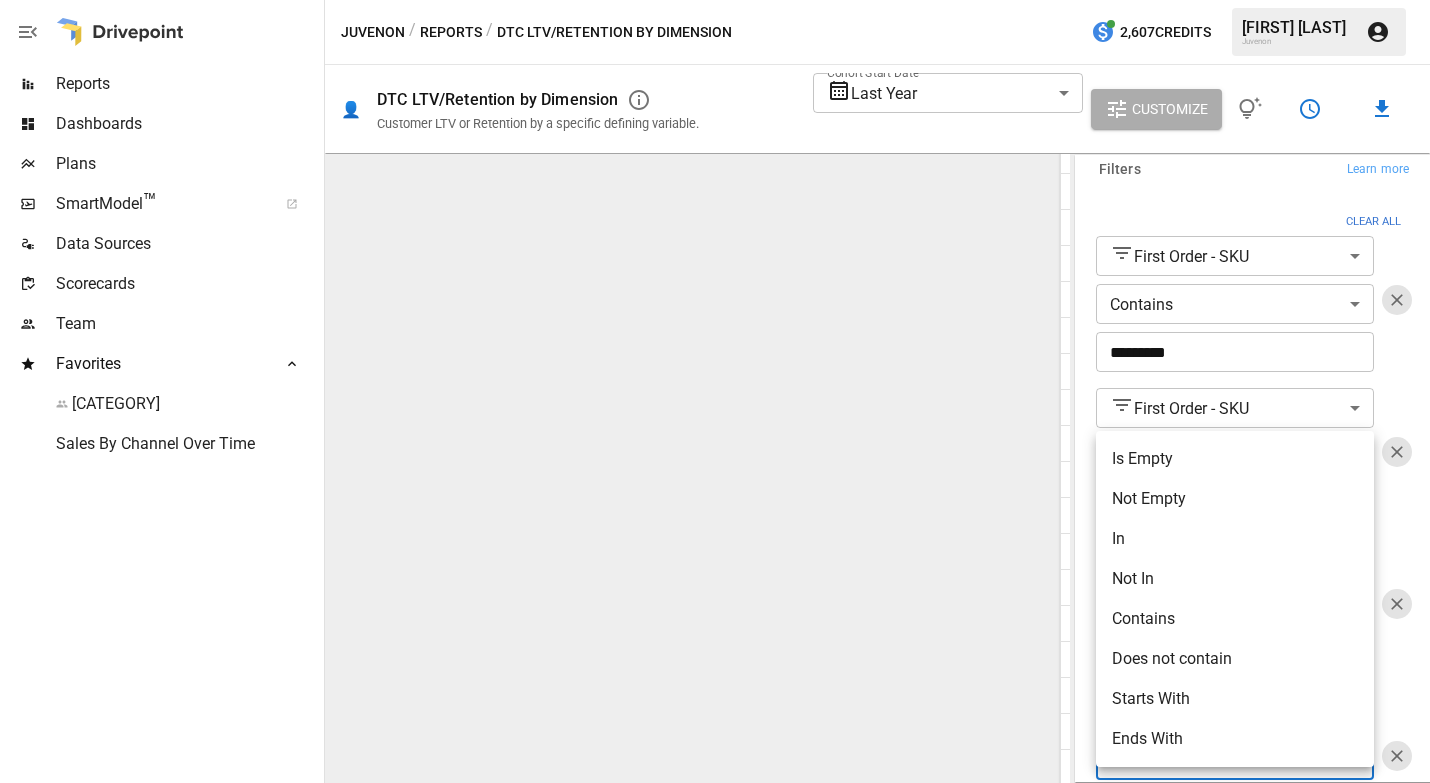 click on "Does not contain" at bounding box center [1235, 659] 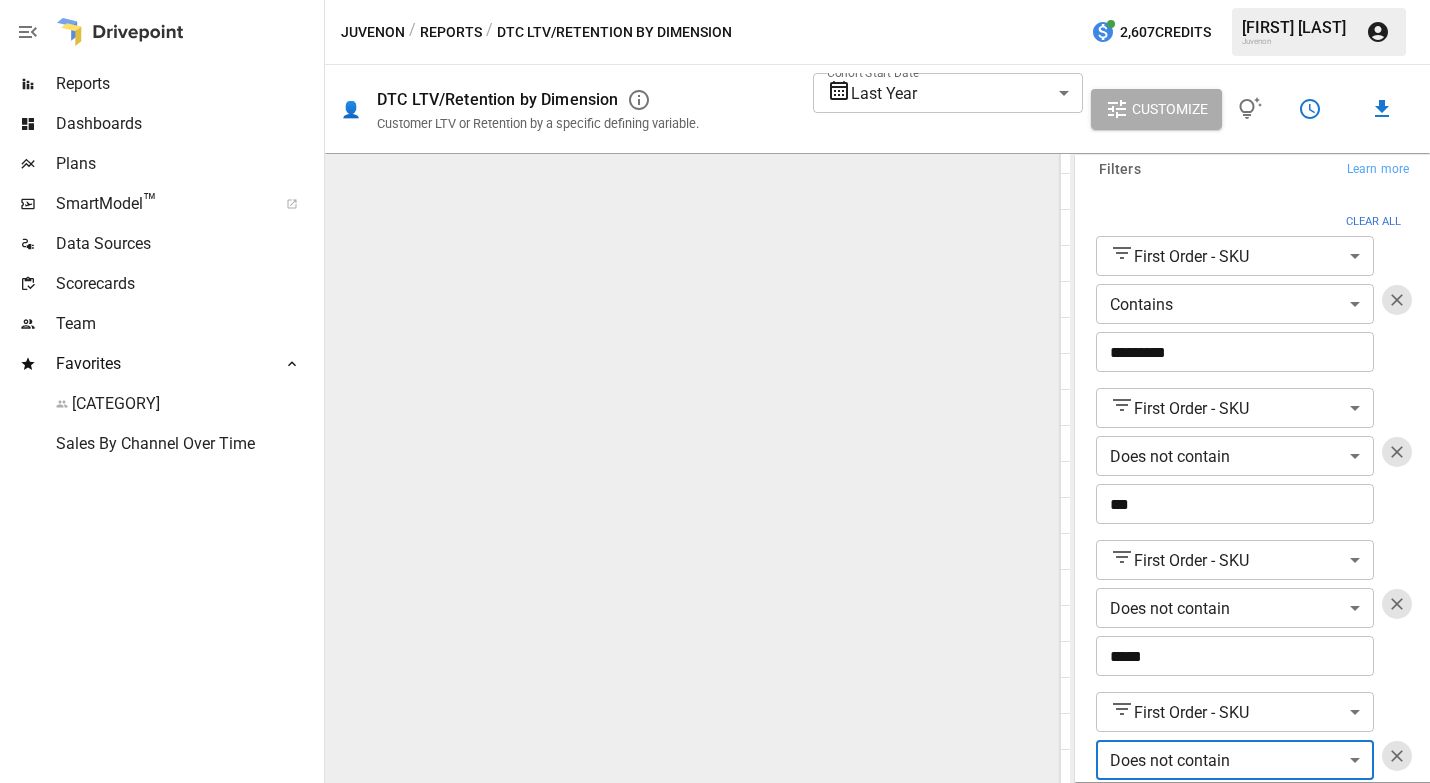 click at bounding box center [1235, 808] 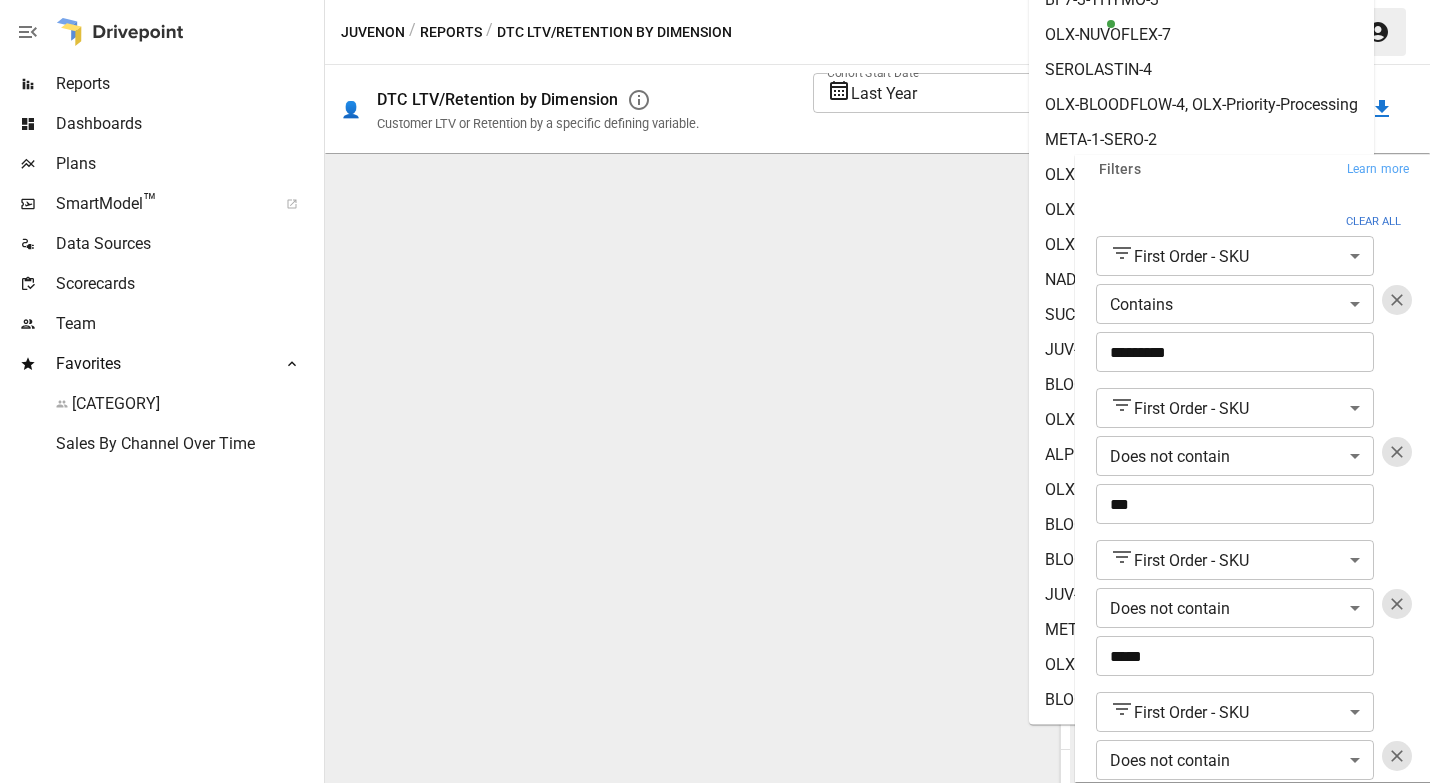 scroll, scrollTop: 202, scrollLeft: 0, axis: vertical 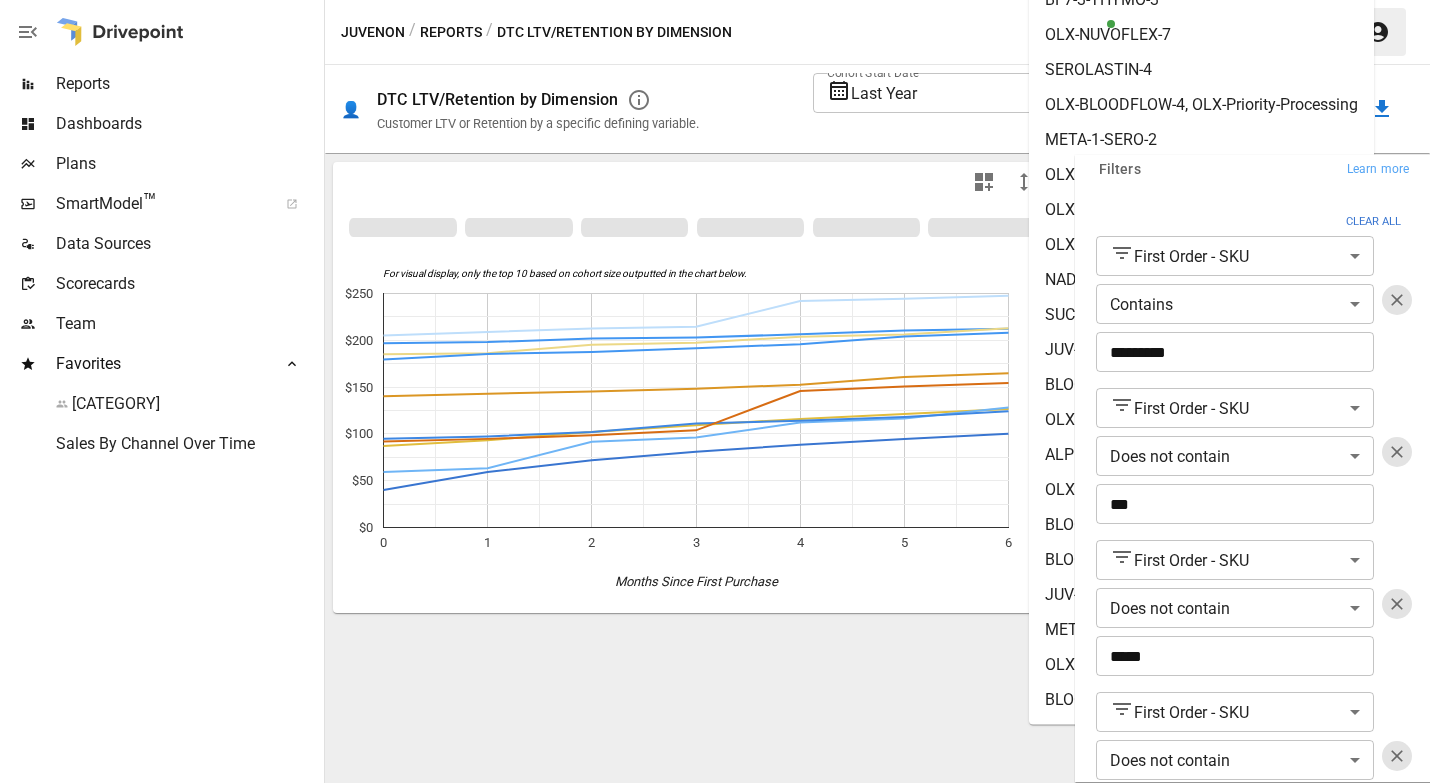 type on "*****" 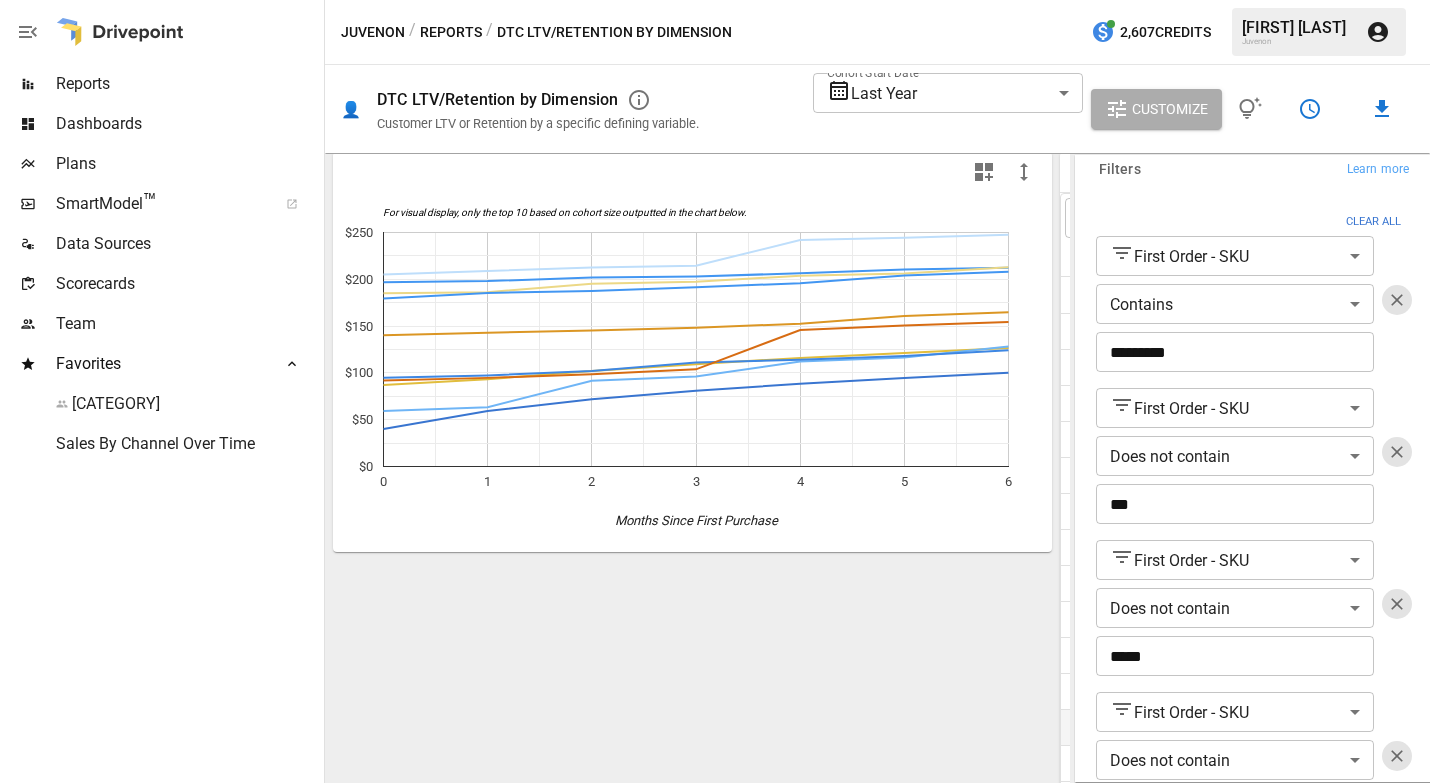 scroll, scrollTop: 0, scrollLeft: 0, axis: both 